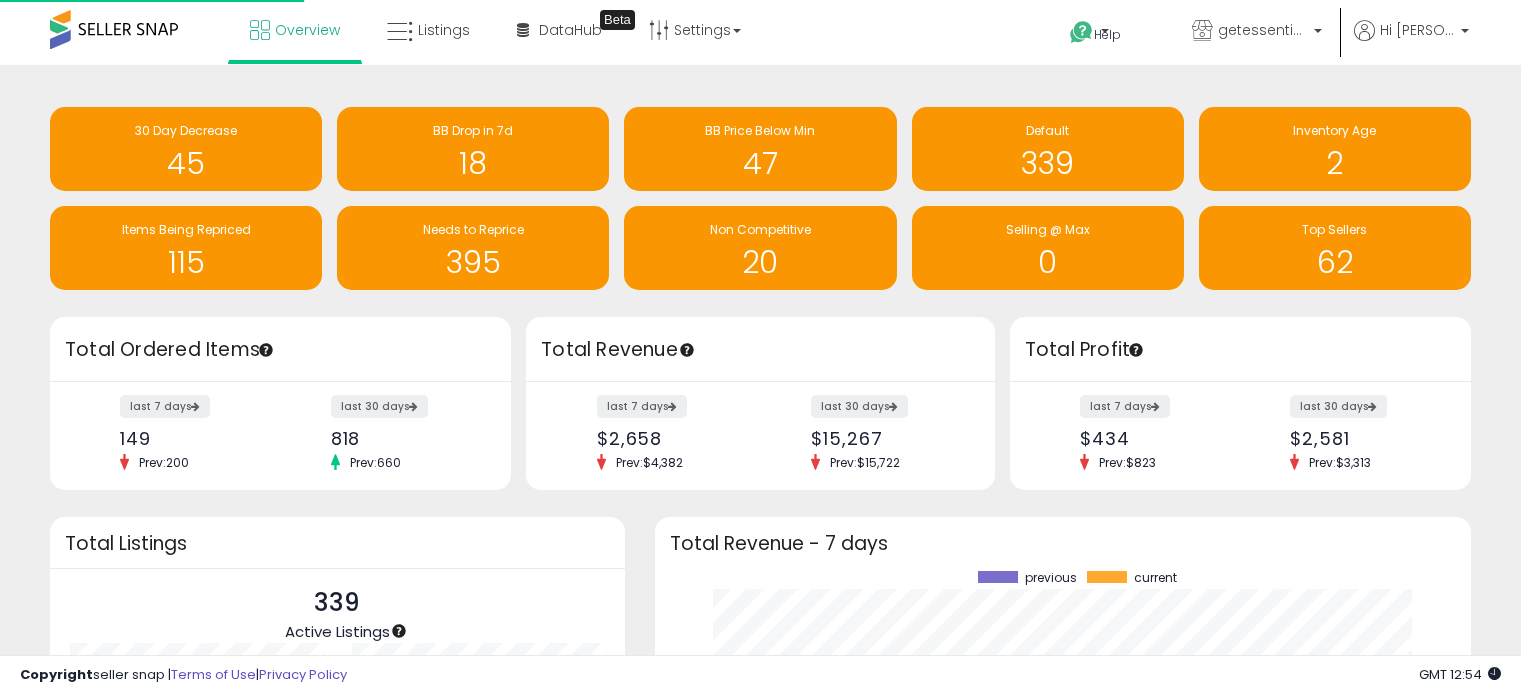 scroll, scrollTop: 0, scrollLeft: 0, axis: both 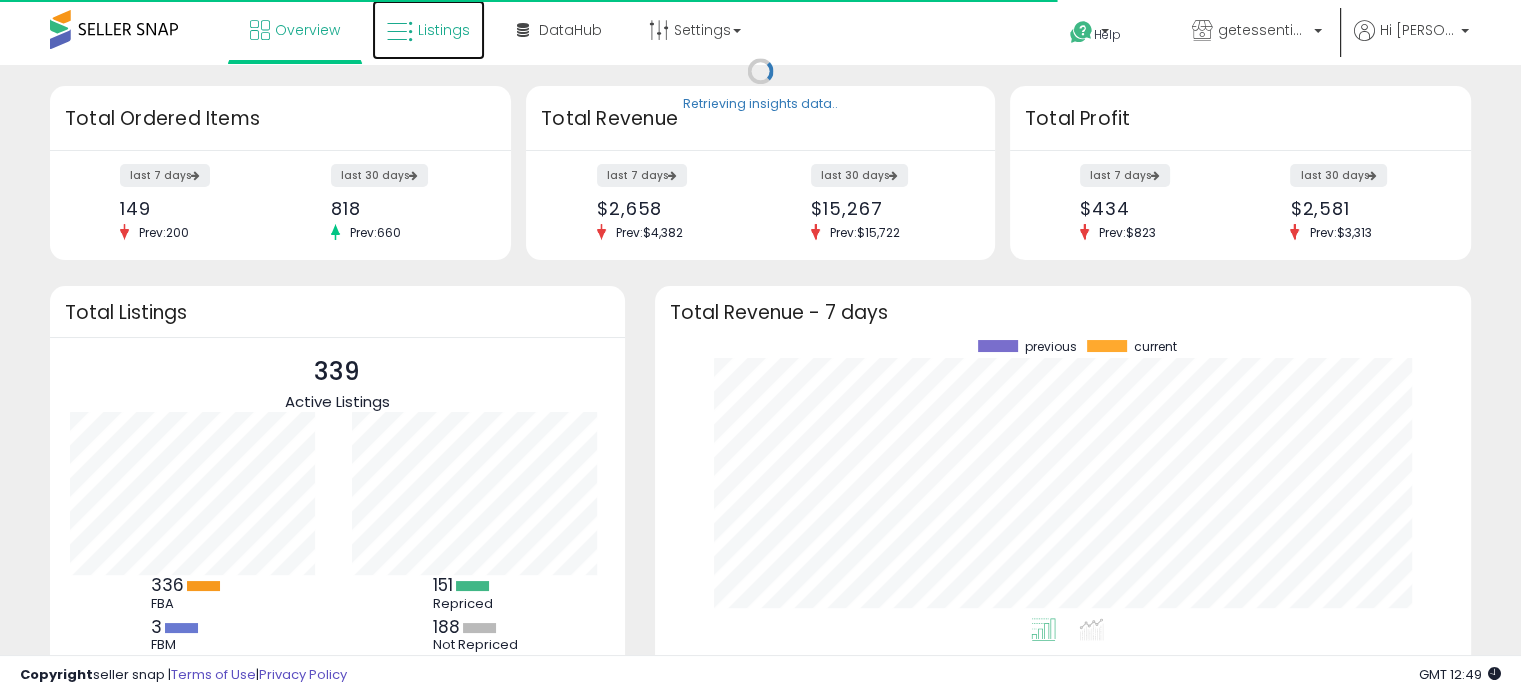 click on "Listings" at bounding box center (444, 30) 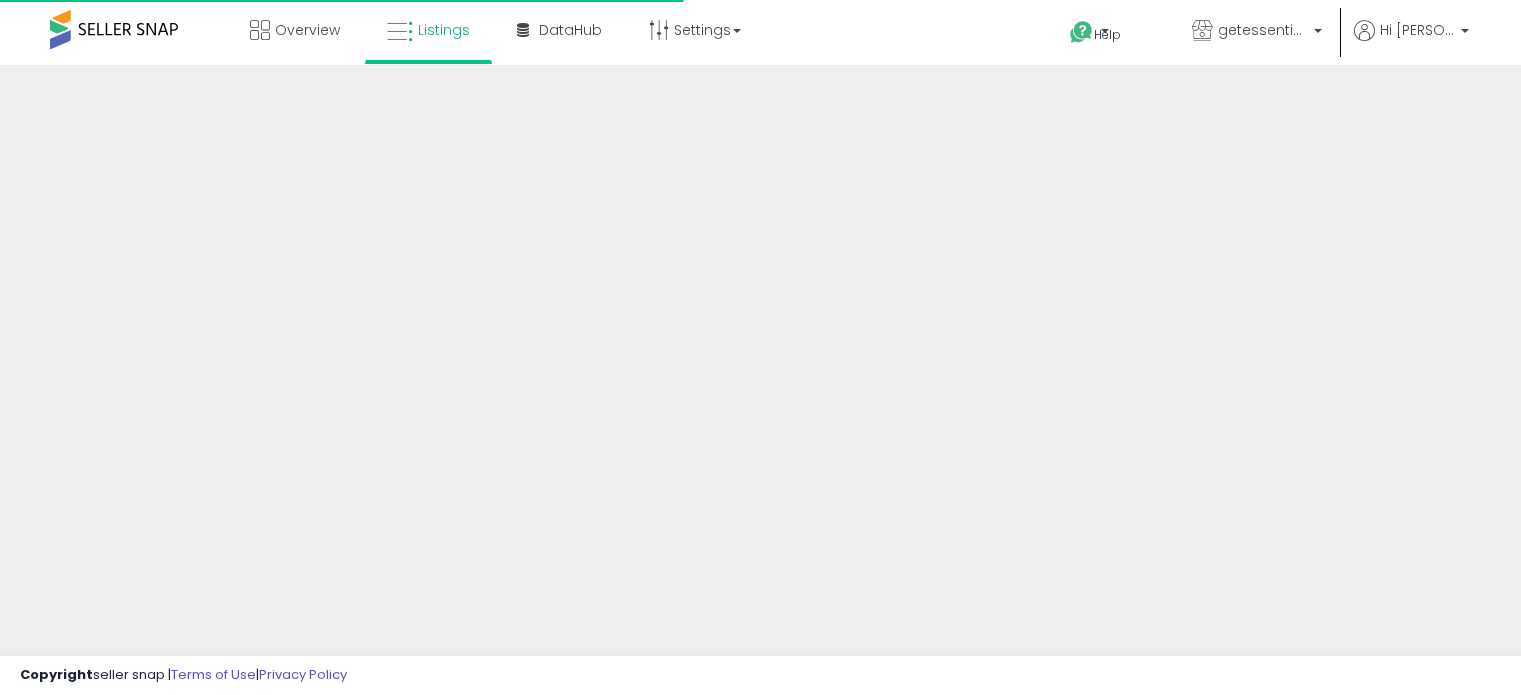 scroll, scrollTop: 0, scrollLeft: 0, axis: both 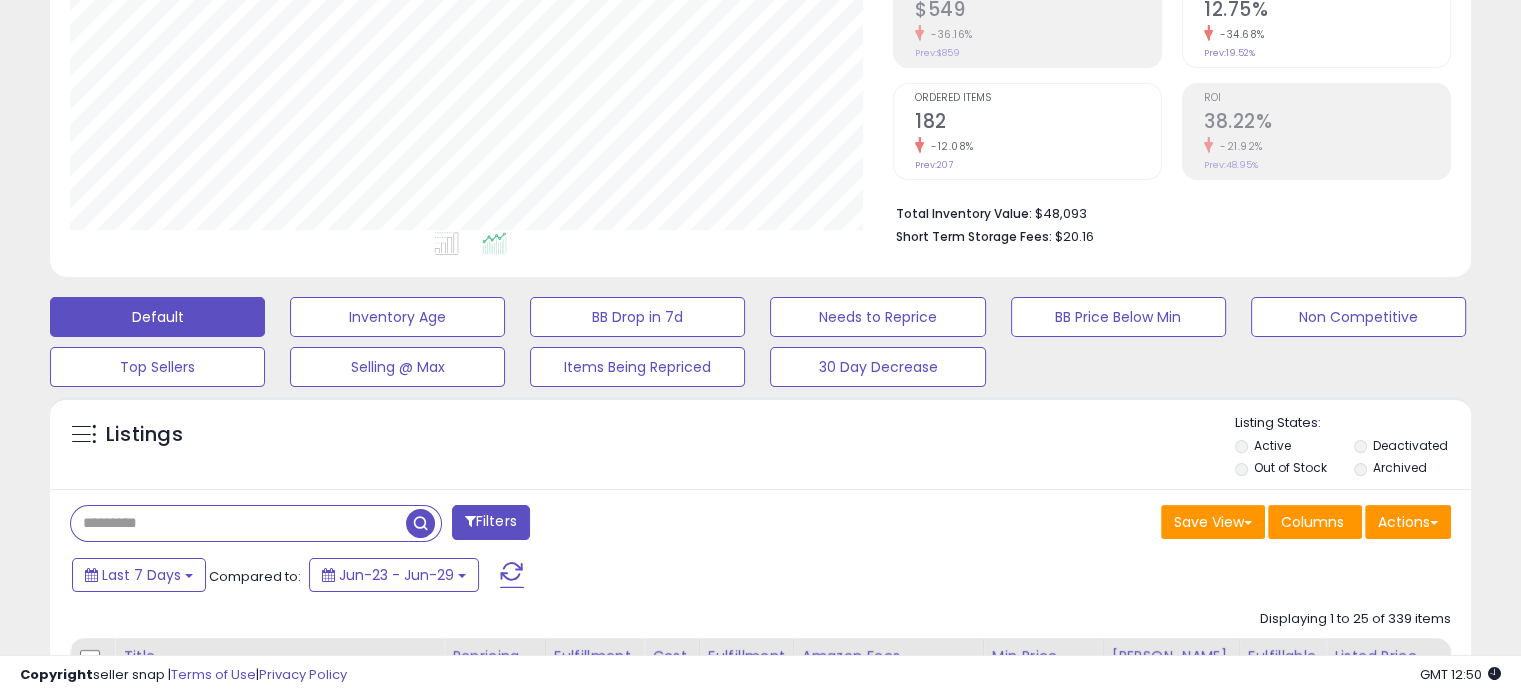 click at bounding box center (238, 523) 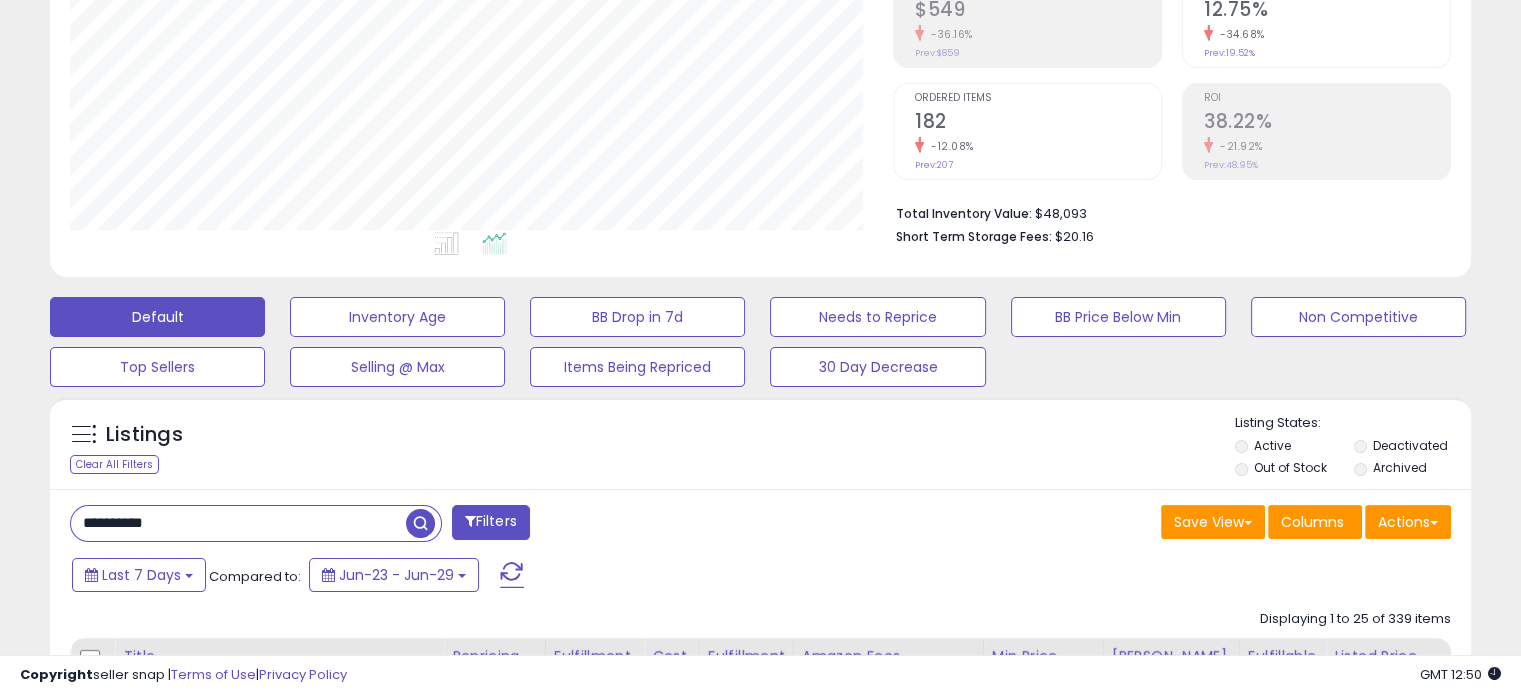 type on "**********" 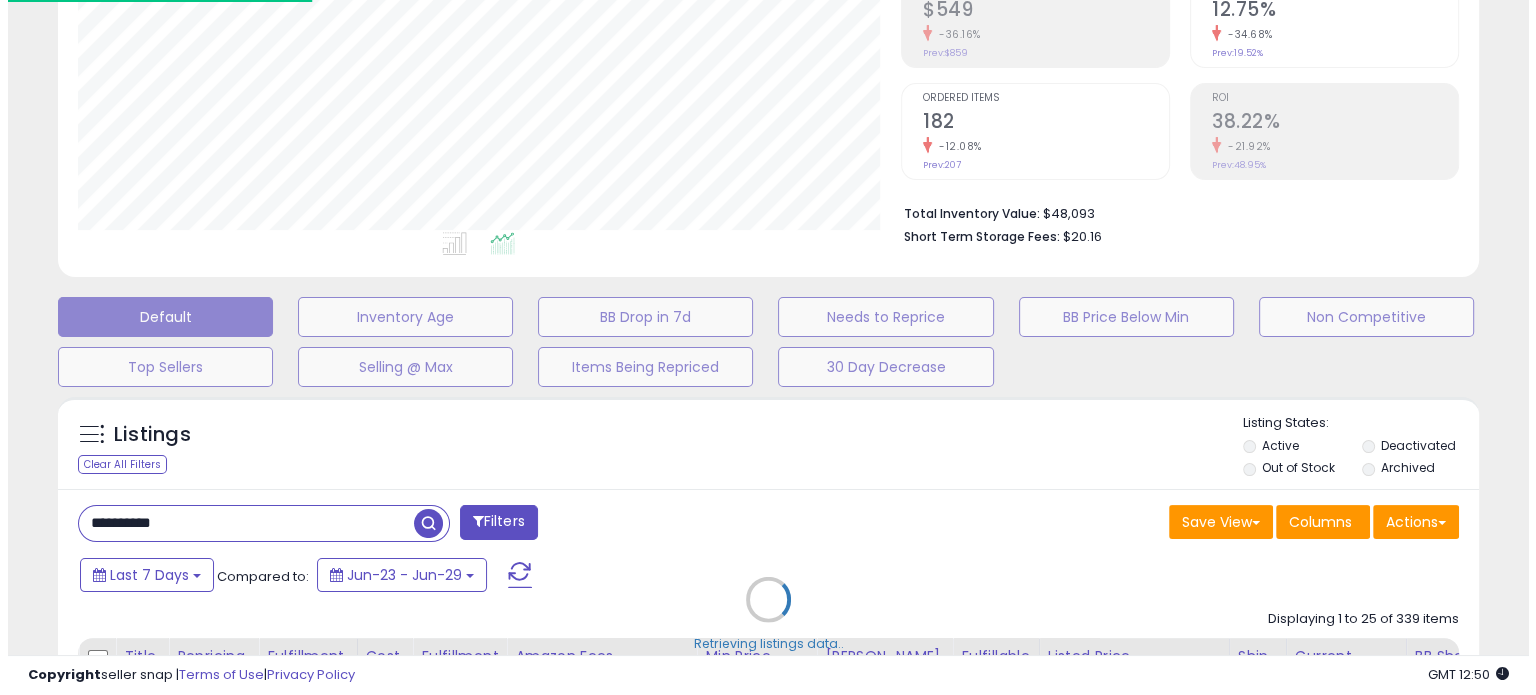 scroll, scrollTop: 999589, scrollLeft: 999168, axis: both 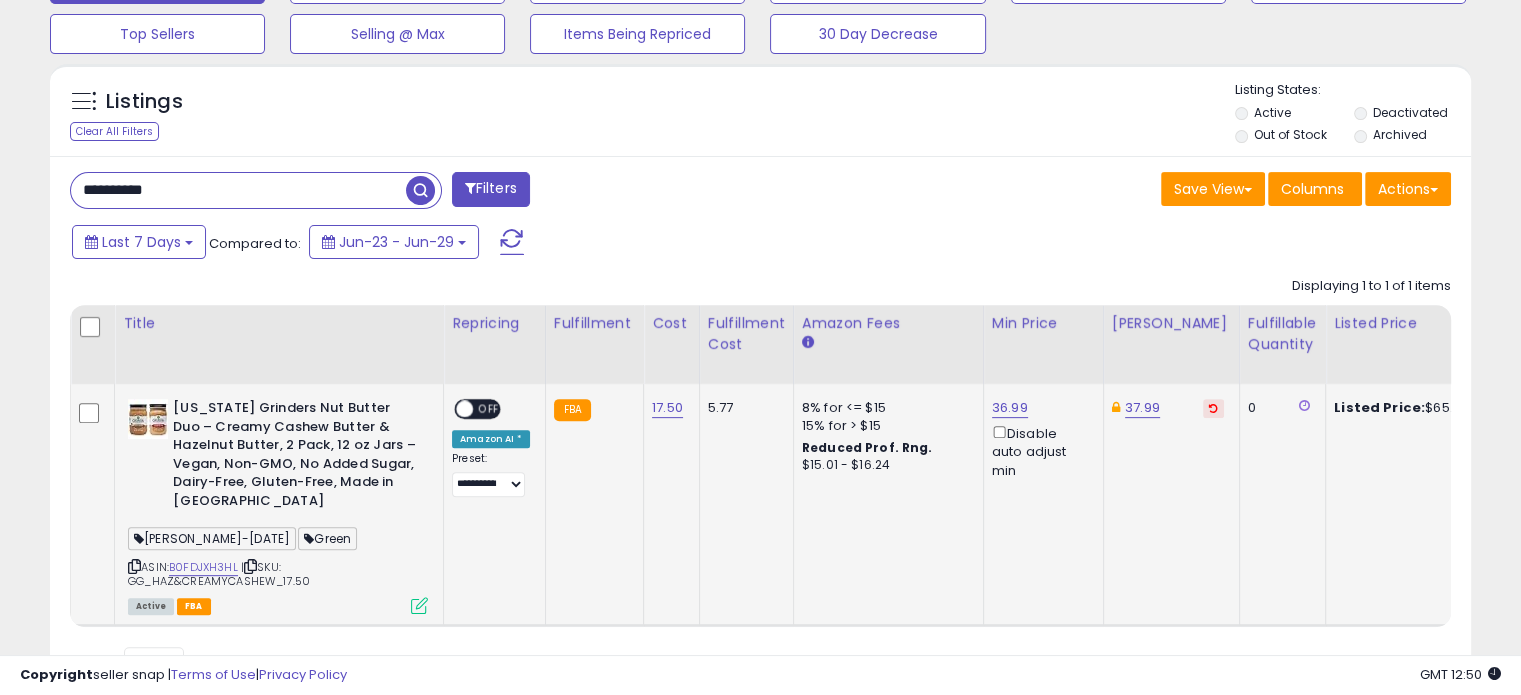 type 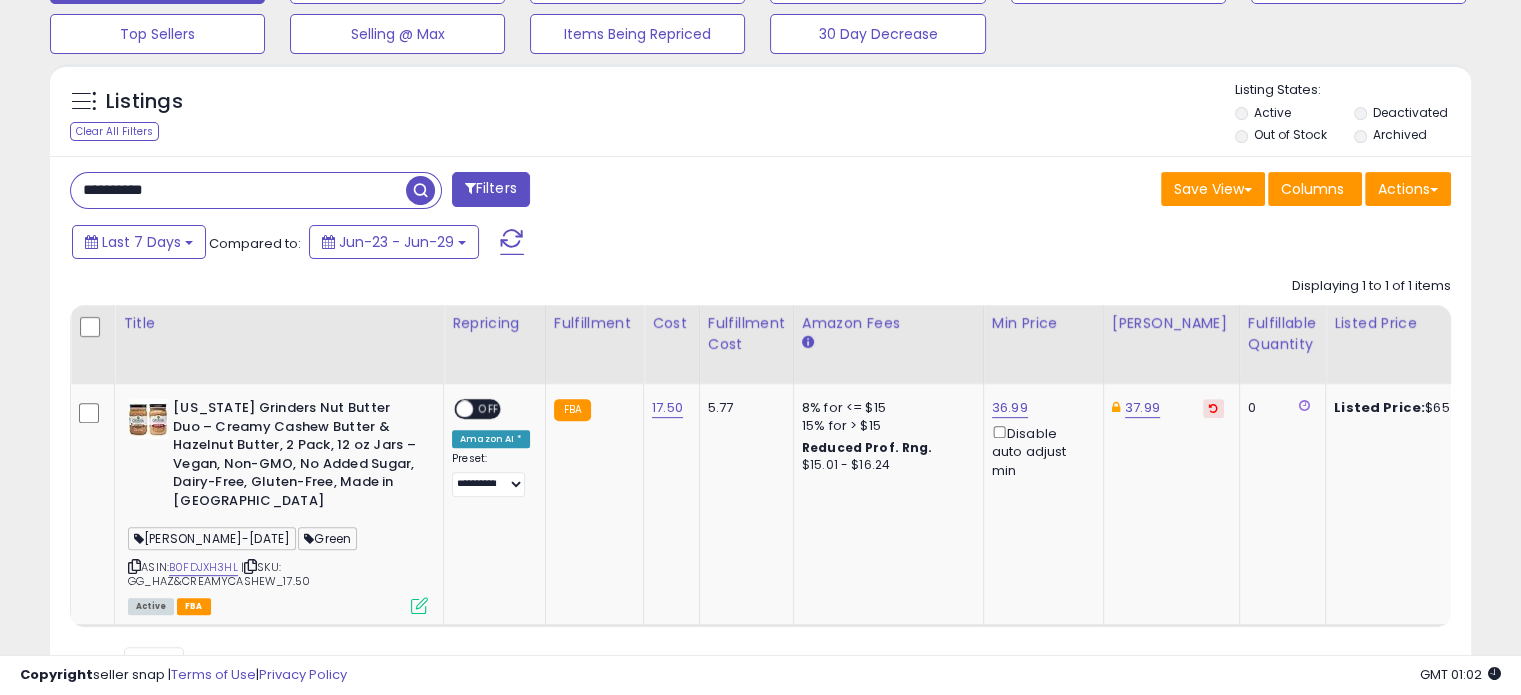 click on "**********" at bounding box center (238, 190) 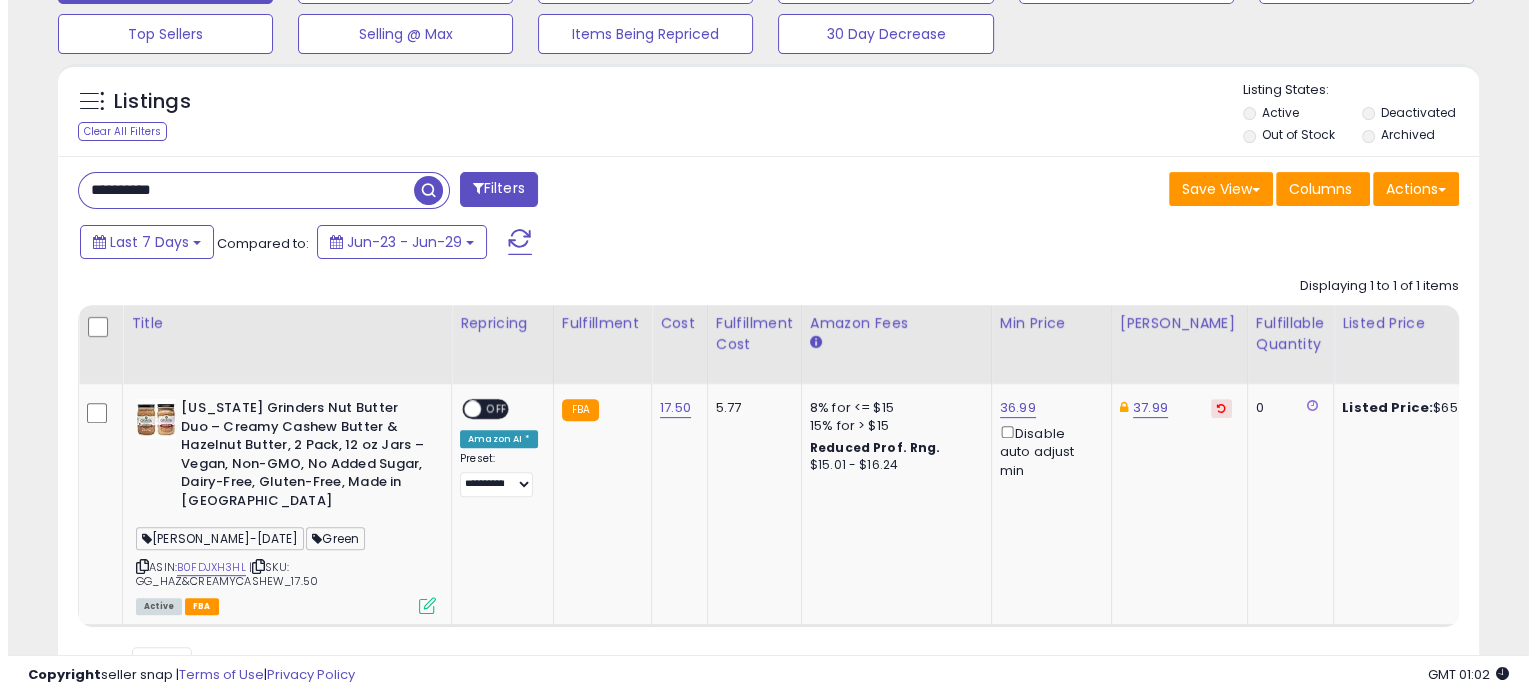 scroll, scrollTop: 524, scrollLeft: 0, axis: vertical 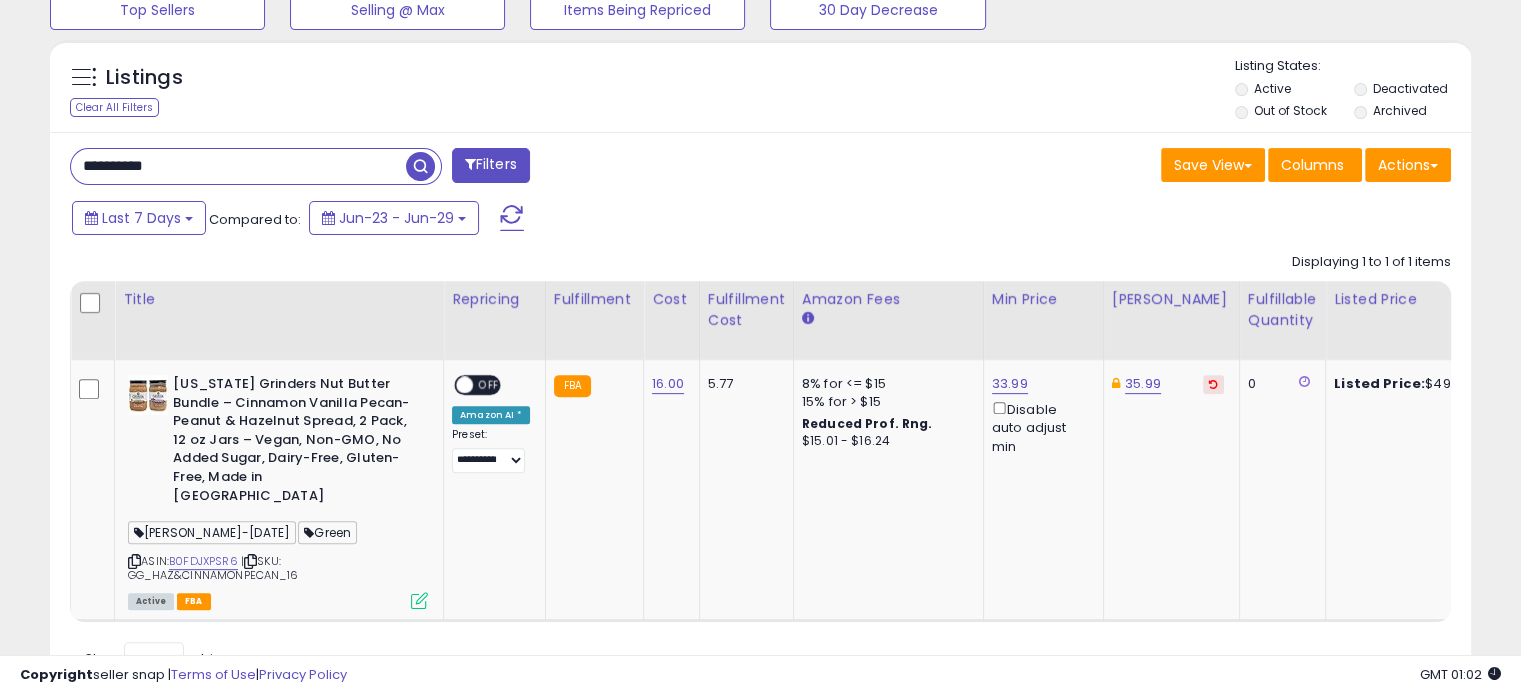 click on "**********" at bounding box center [238, 166] 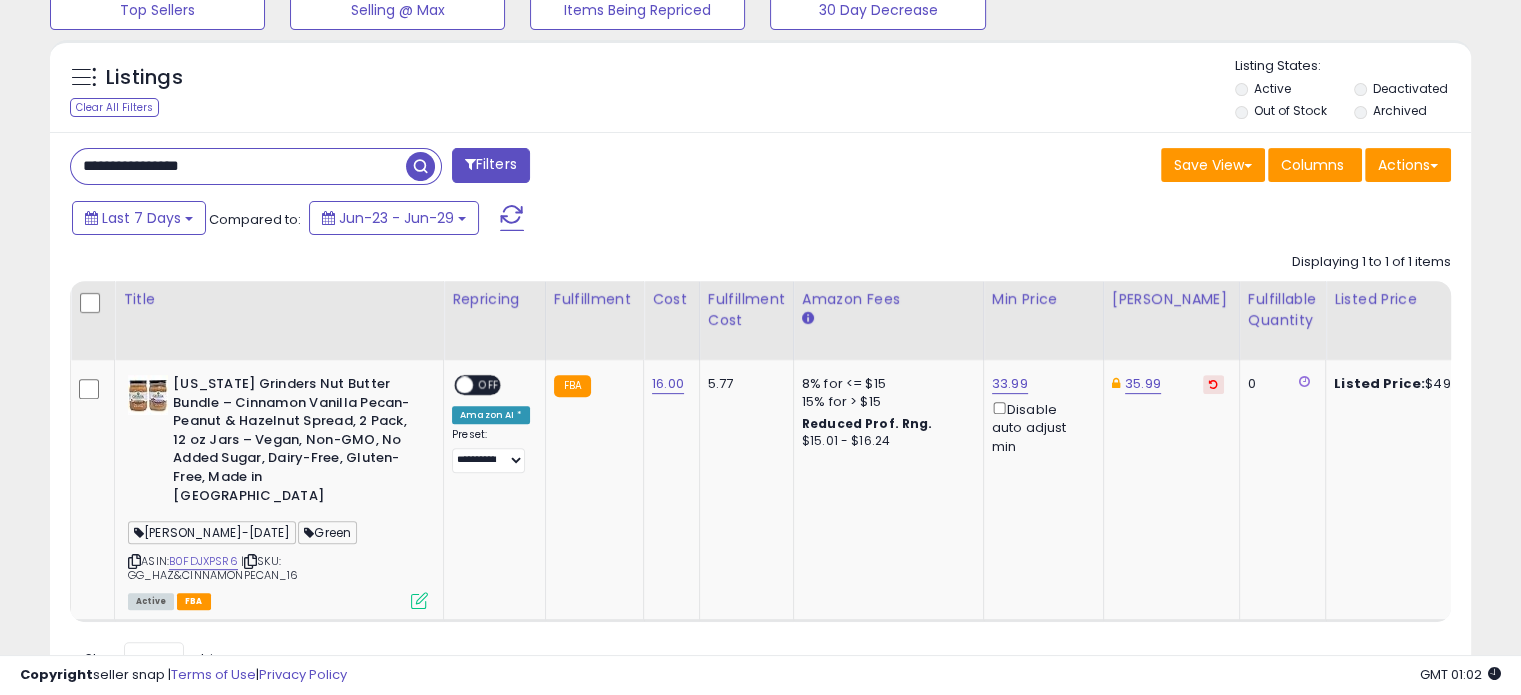 type on "**********" 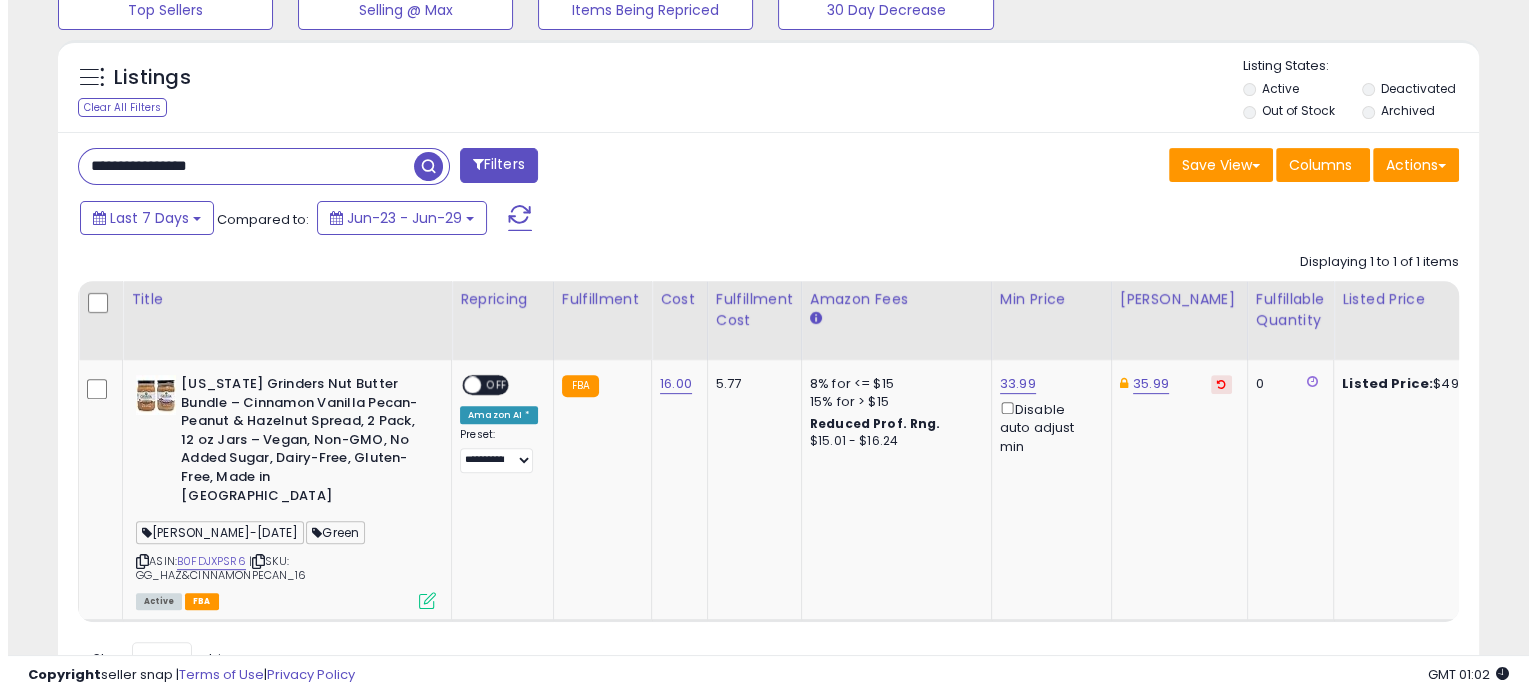 scroll, scrollTop: 524, scrollLeft: 0, axis: vertical 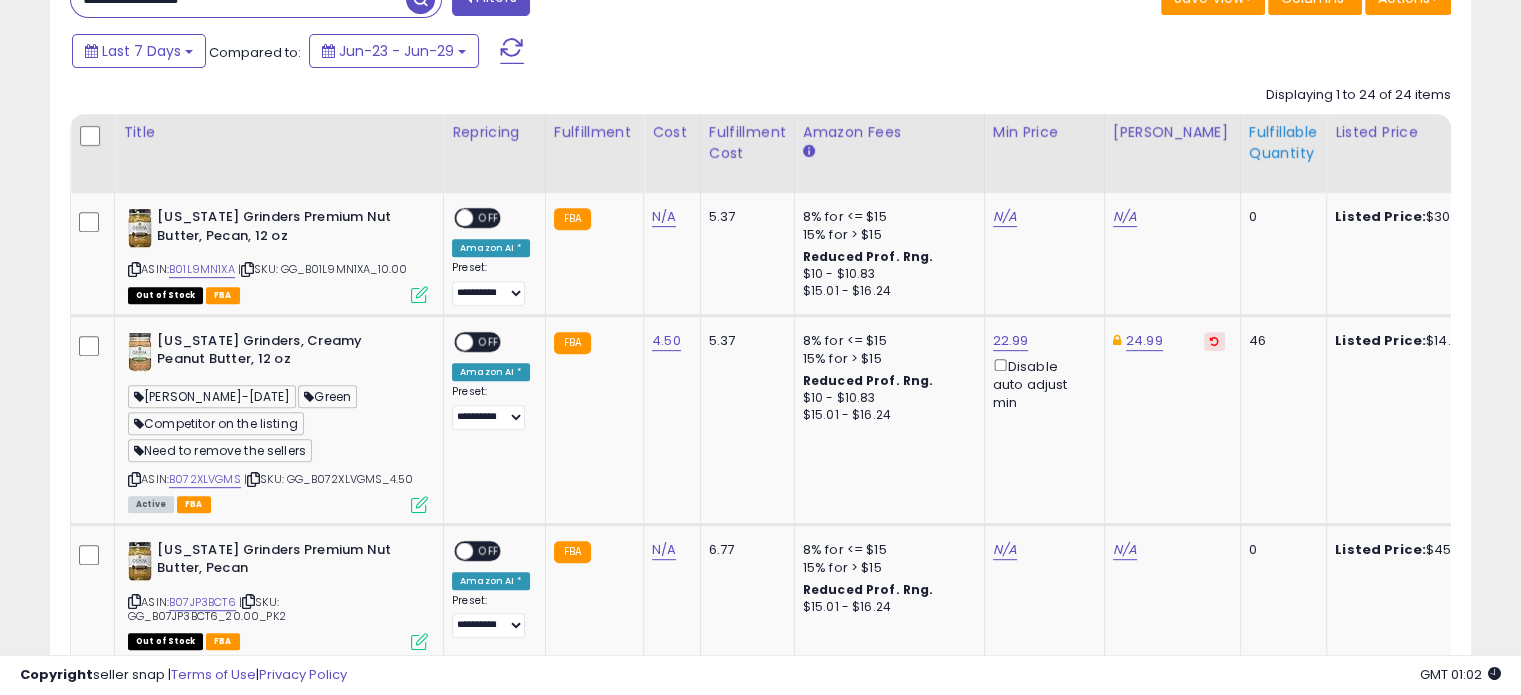 click on "Fulfillable Quantity" at bounding box center [1283, 143] 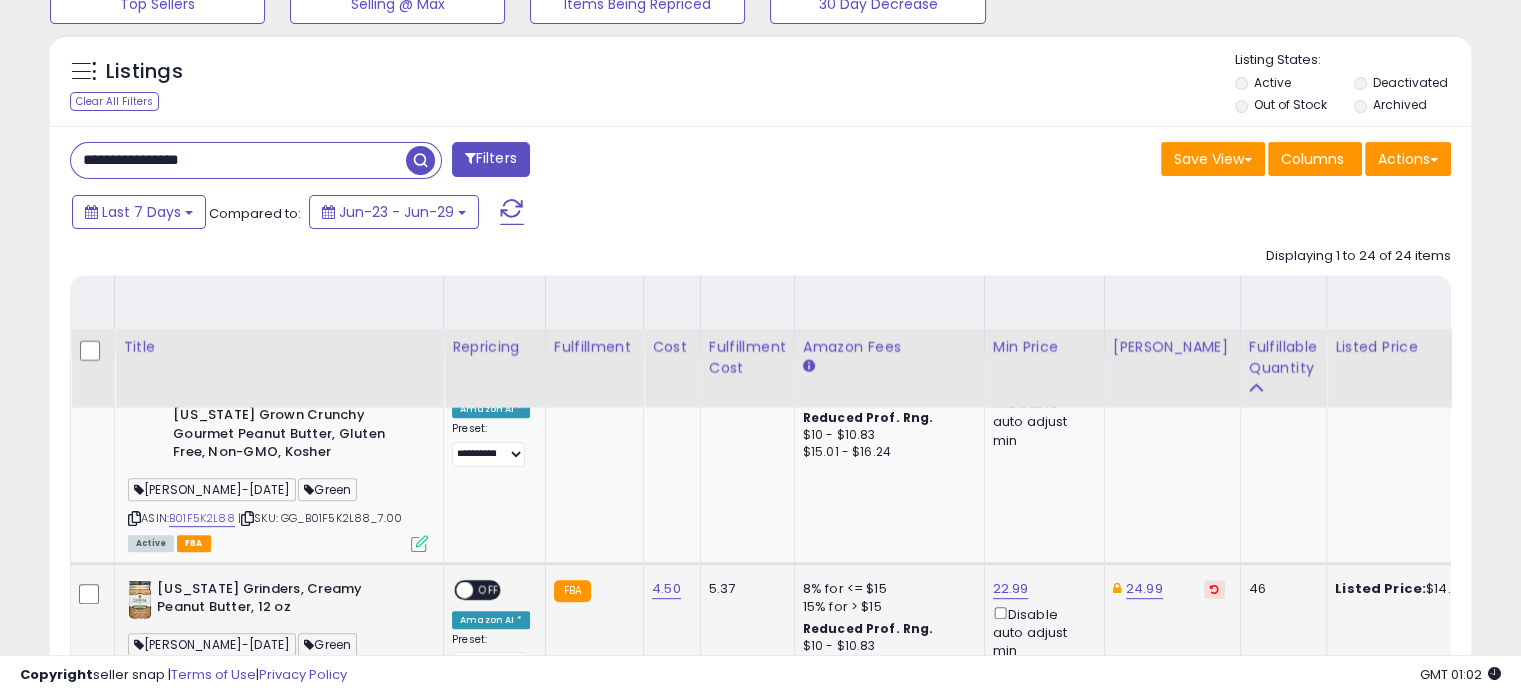 scroll, scrollTop: 691, scrollLeft: 0, axis: vertical 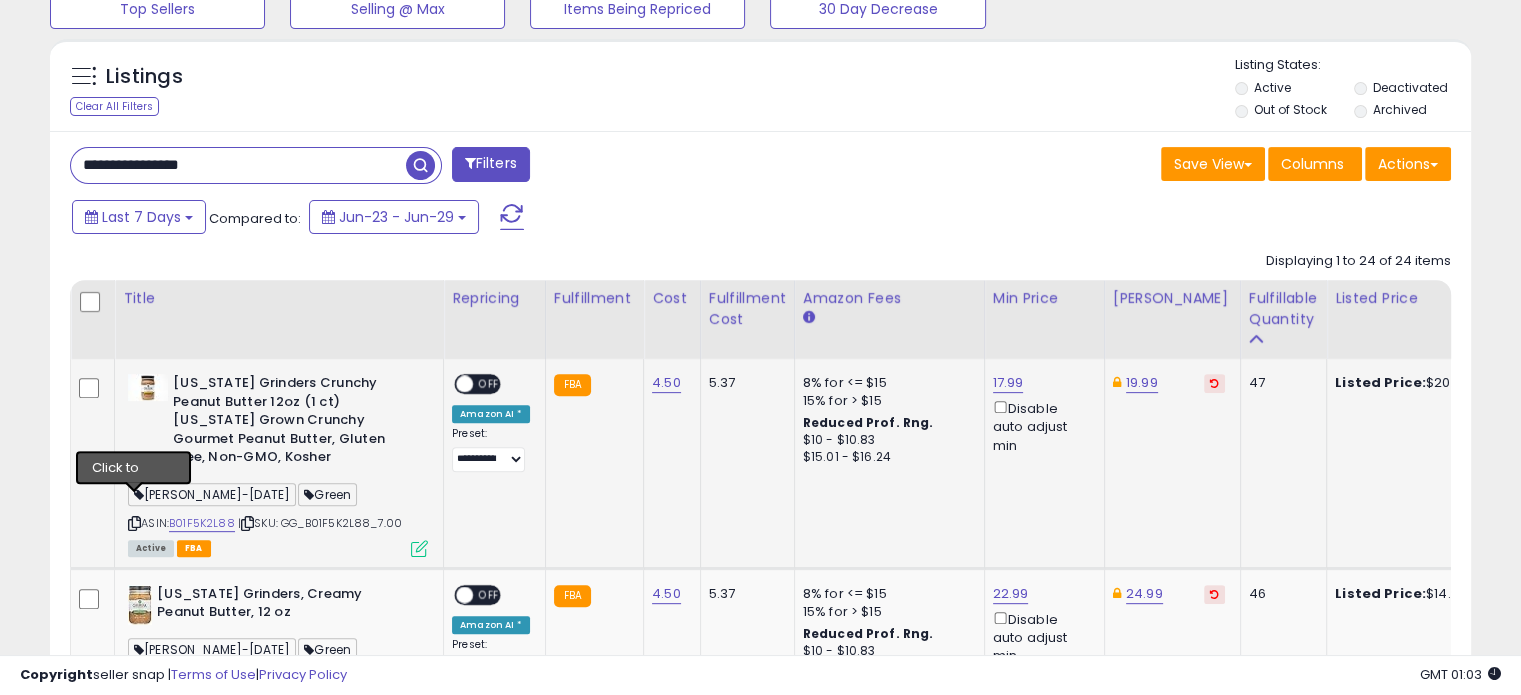 click at bounding box center [134, 523] 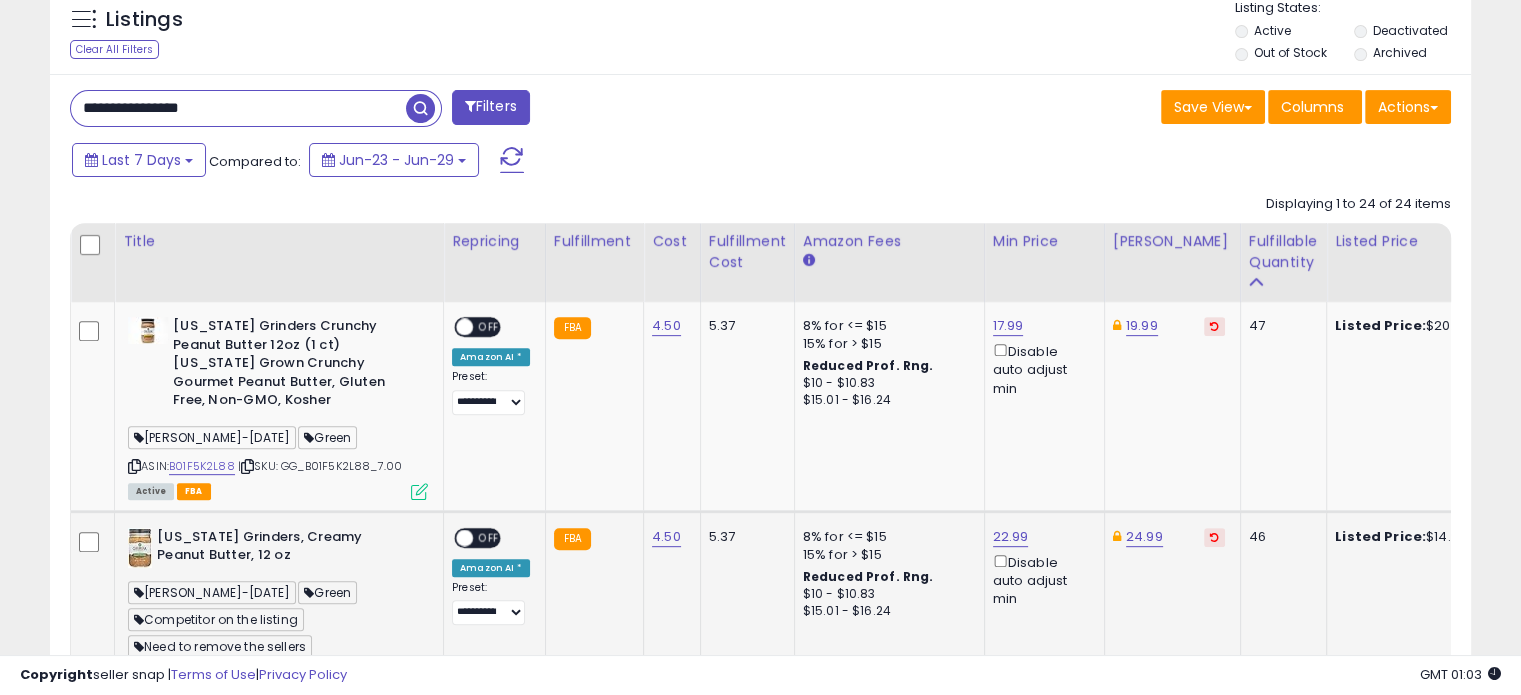 scroll, scrollTop: 857, scrollLeft: 0, axis: vertical 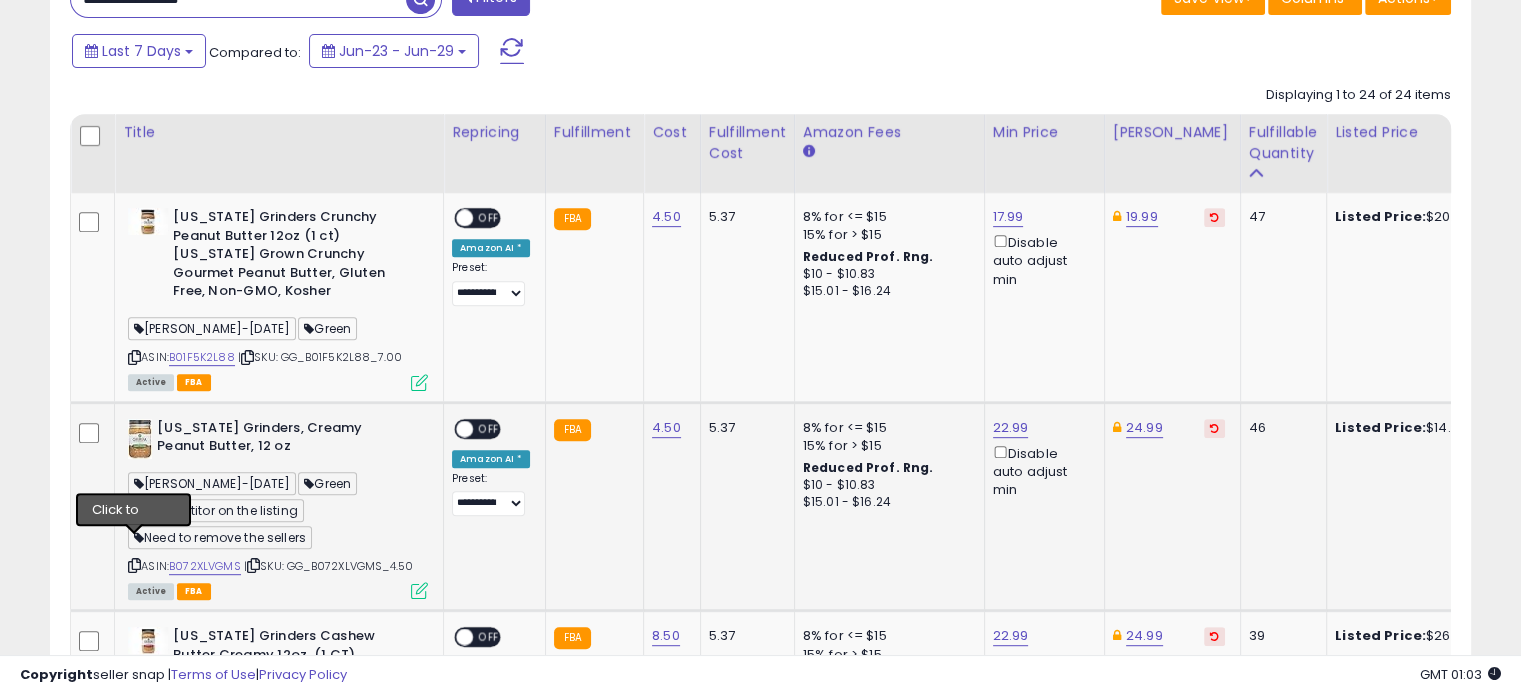 click at bounding box center (134, 565) 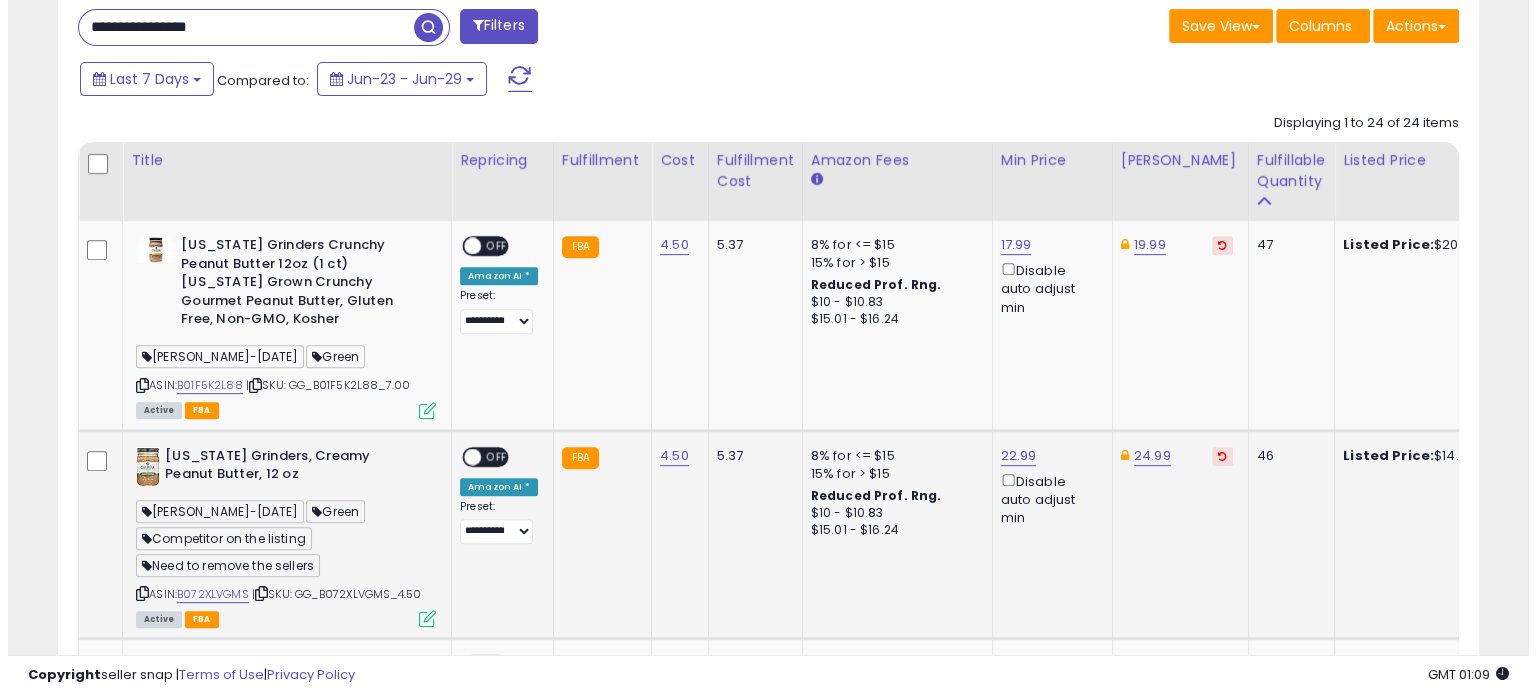 scroll, scrollTop: 857, scrollLeft: 0, axis: vertical 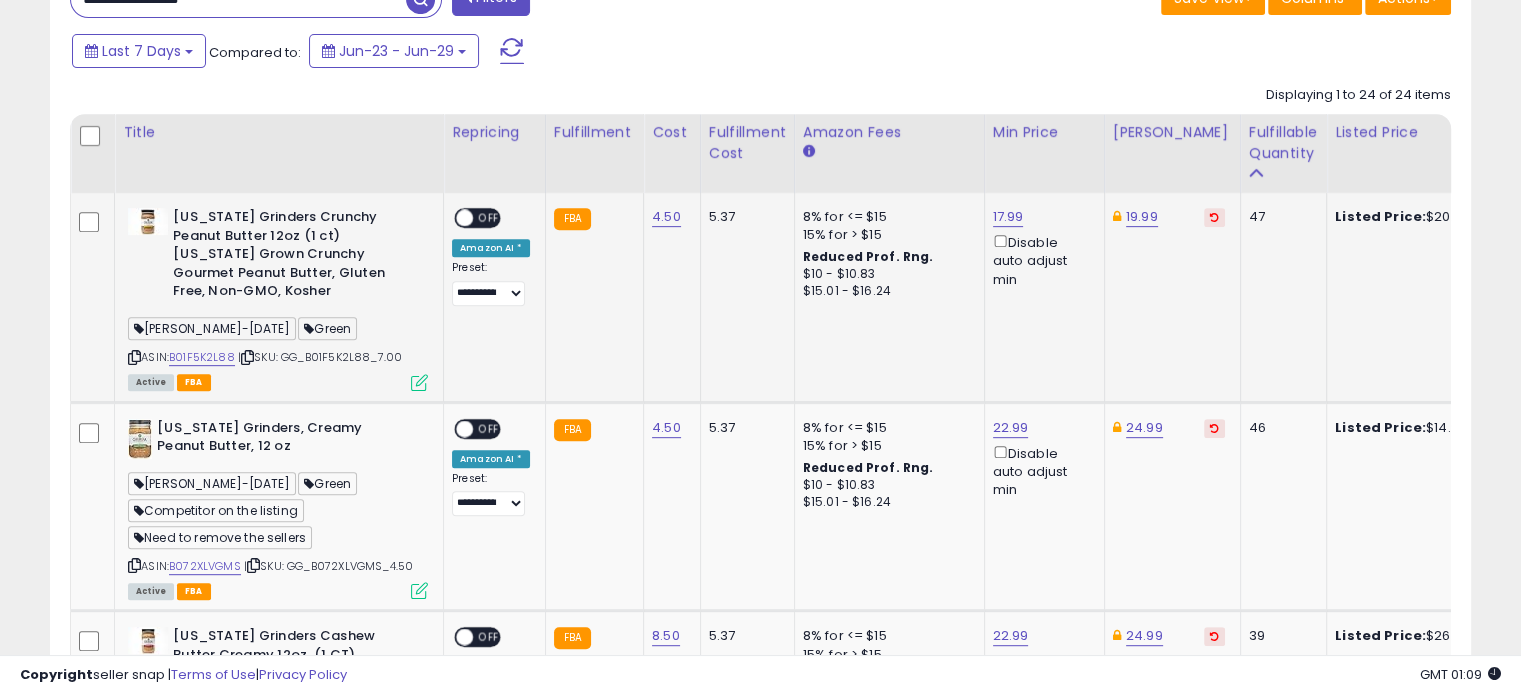 click at bounding box center (419, 382) 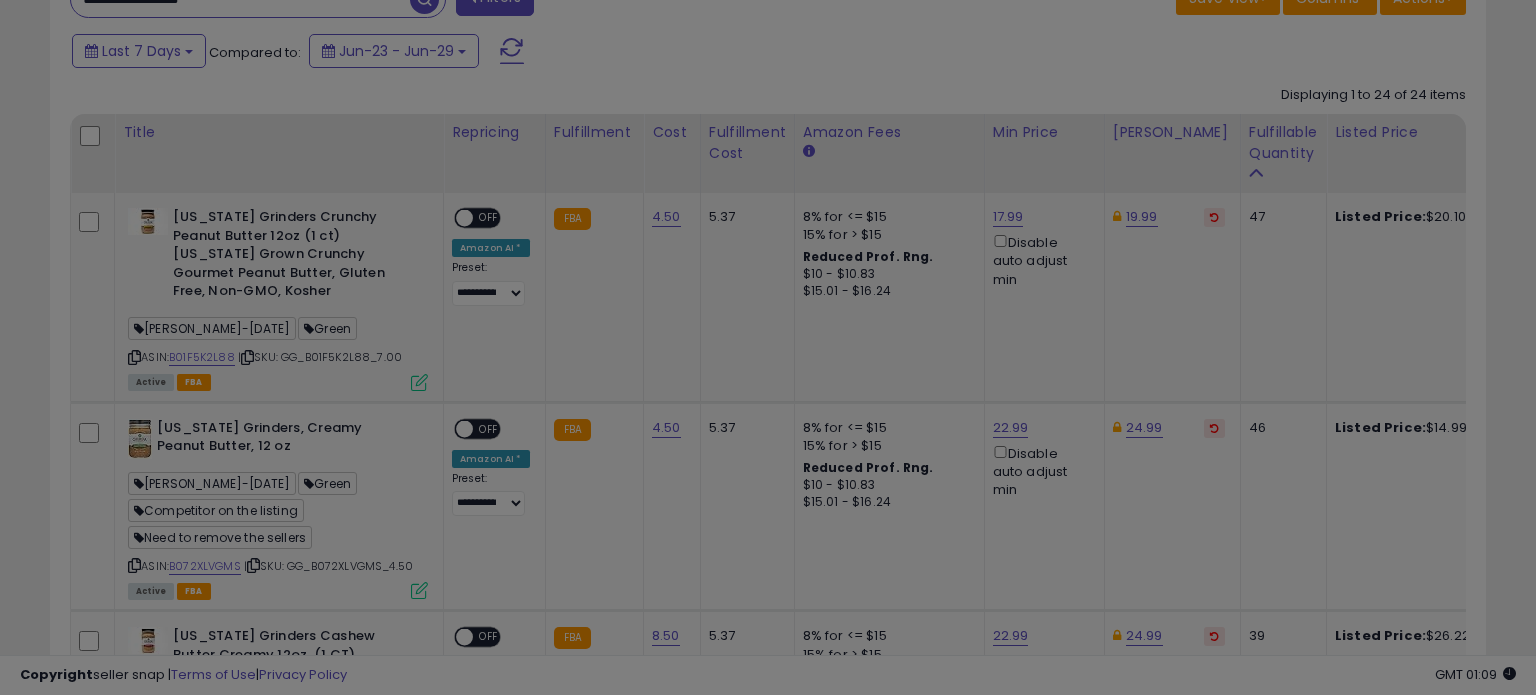 scroll, scrollTop: 999589, scrollLeft: 999168, axis: both 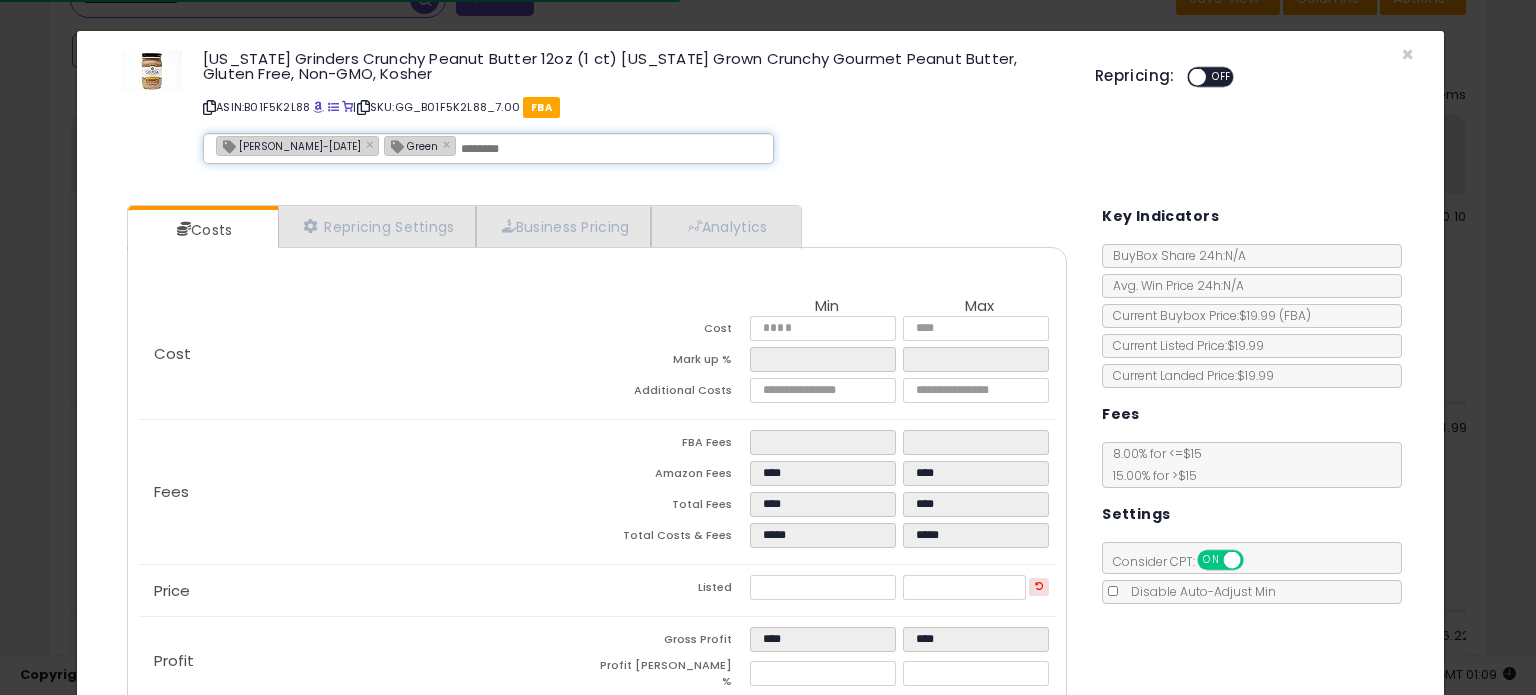 click on "[PERSON_NAME]-[DATE] × Green ×" at bounding box center (488, 148) 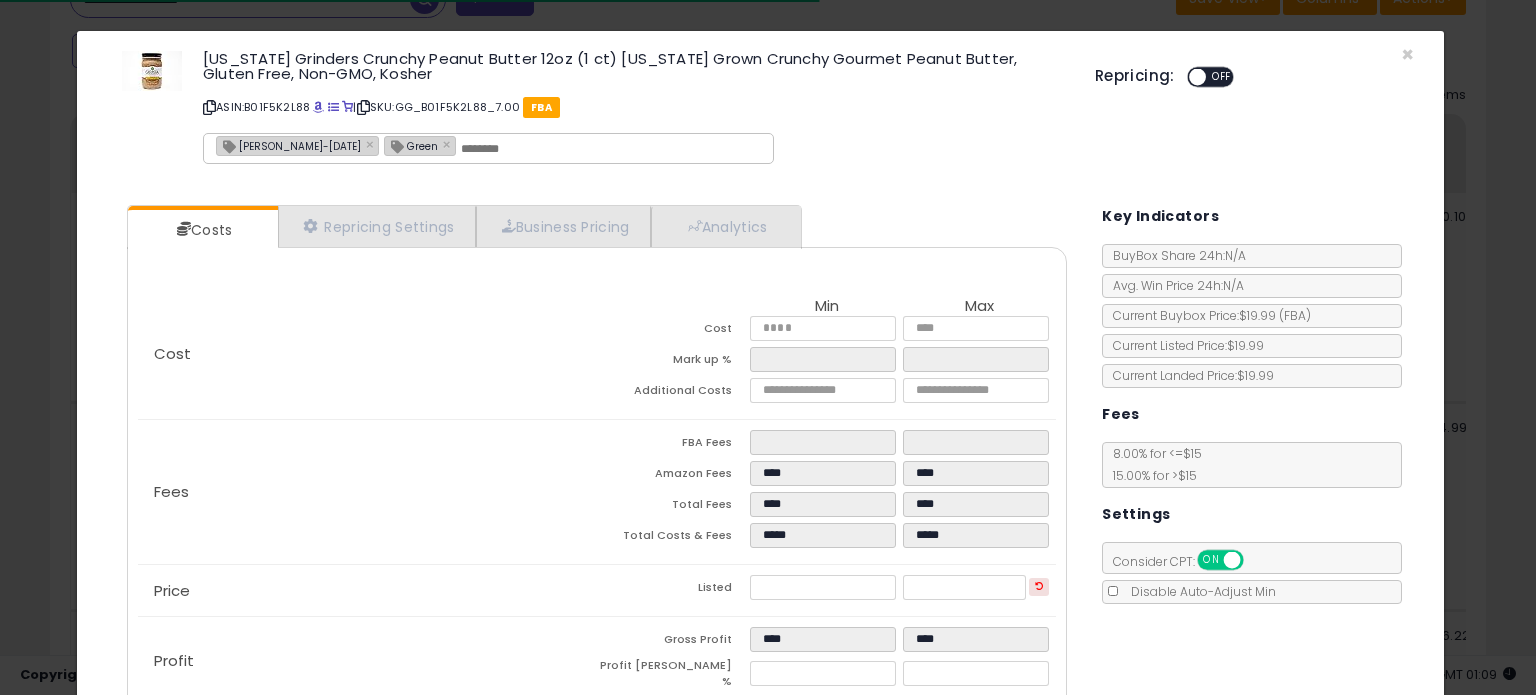 click on "[PERSON_NAME]-[DATE]" at bounding box center (289, 145) 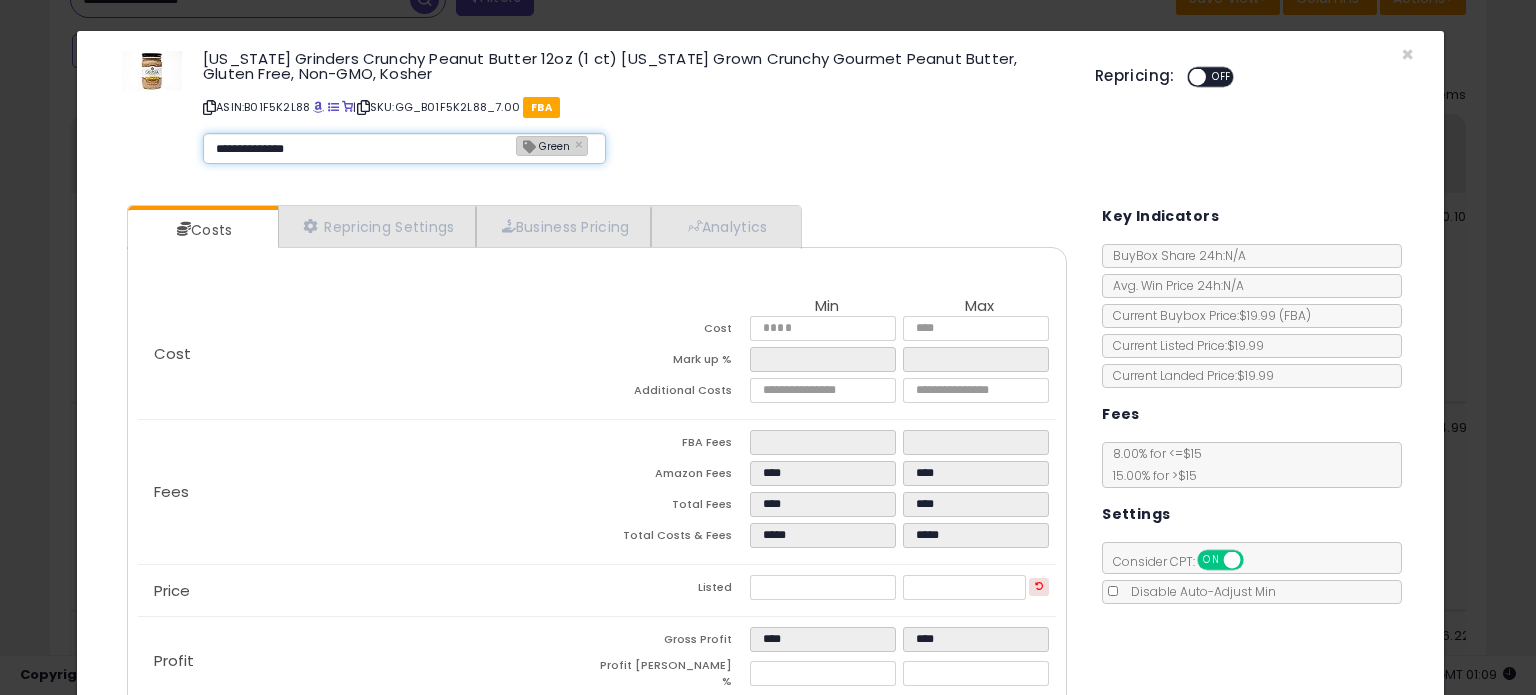 type on "**********" 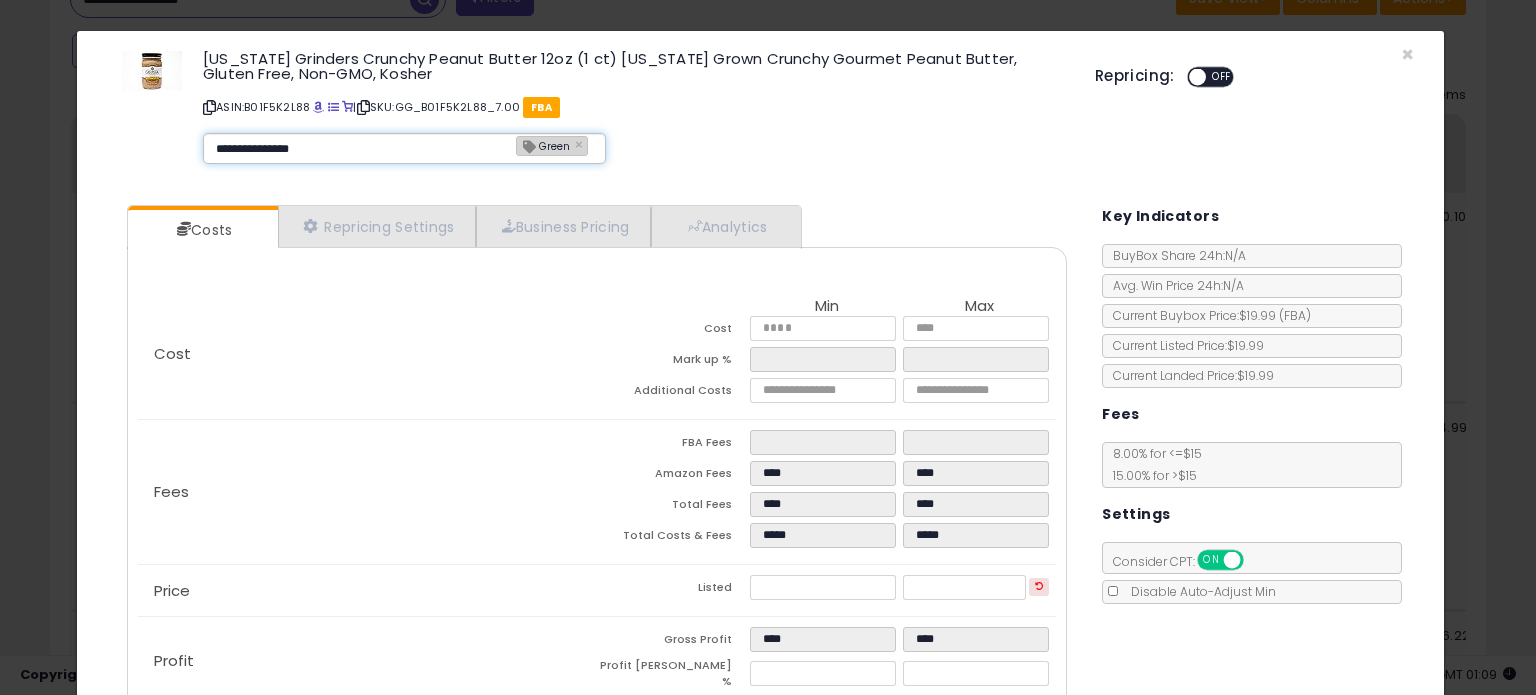 type 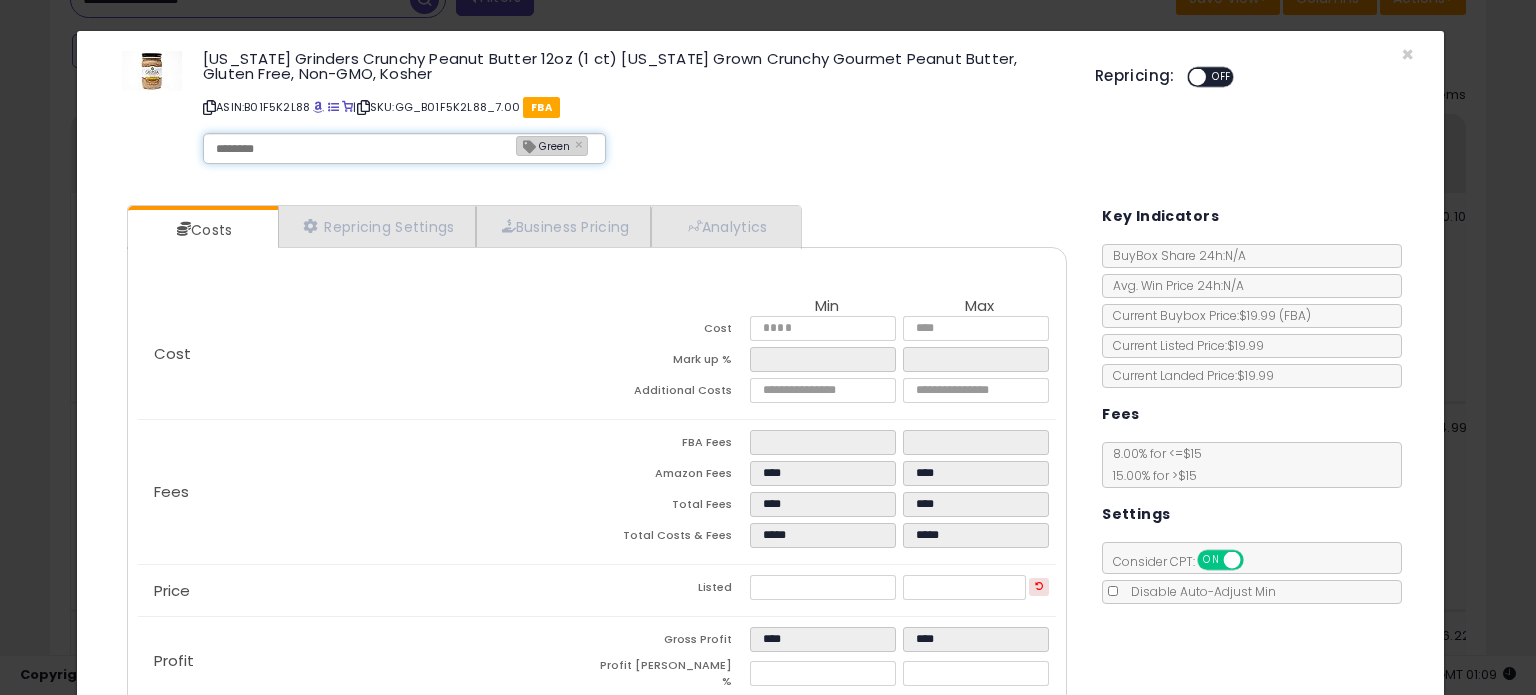 type on "**********" 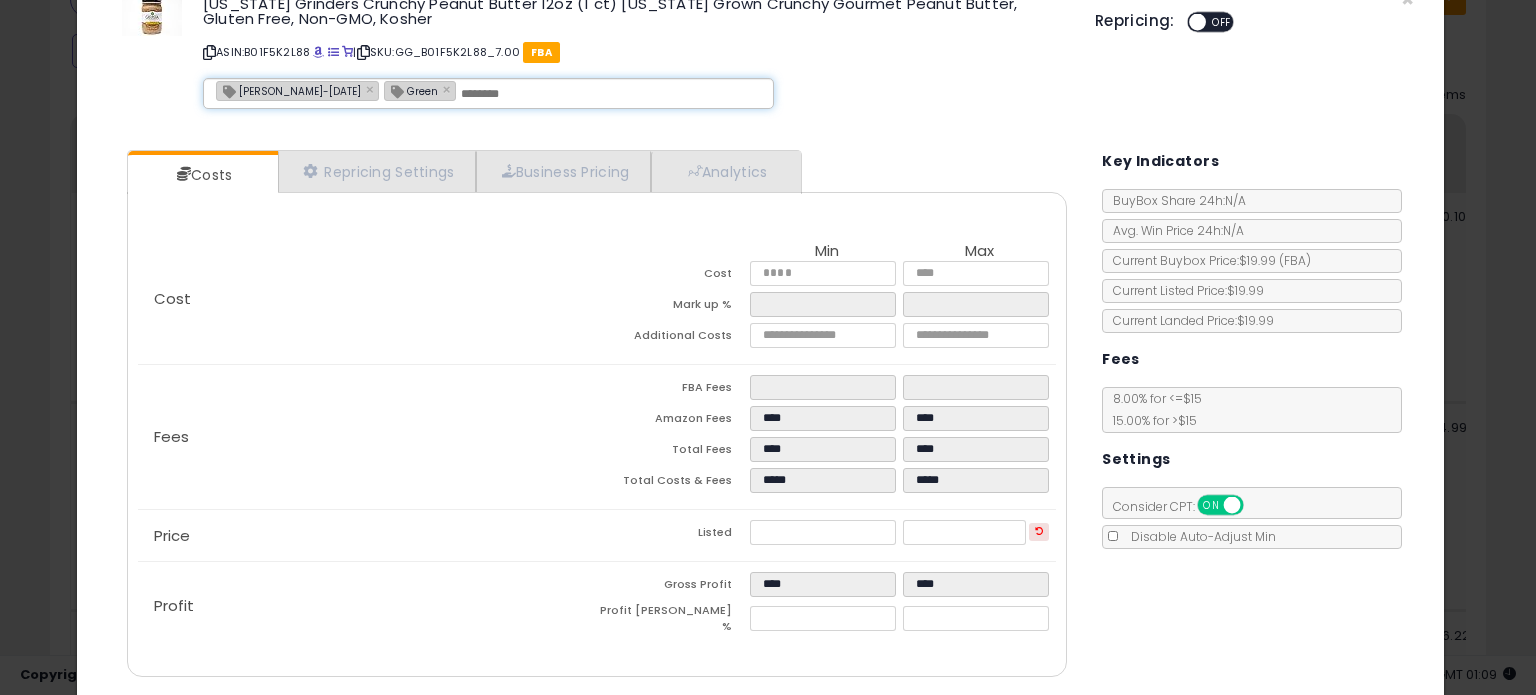 scroll, scrollTop: 120, scrollLeft: 0, axis: vertical 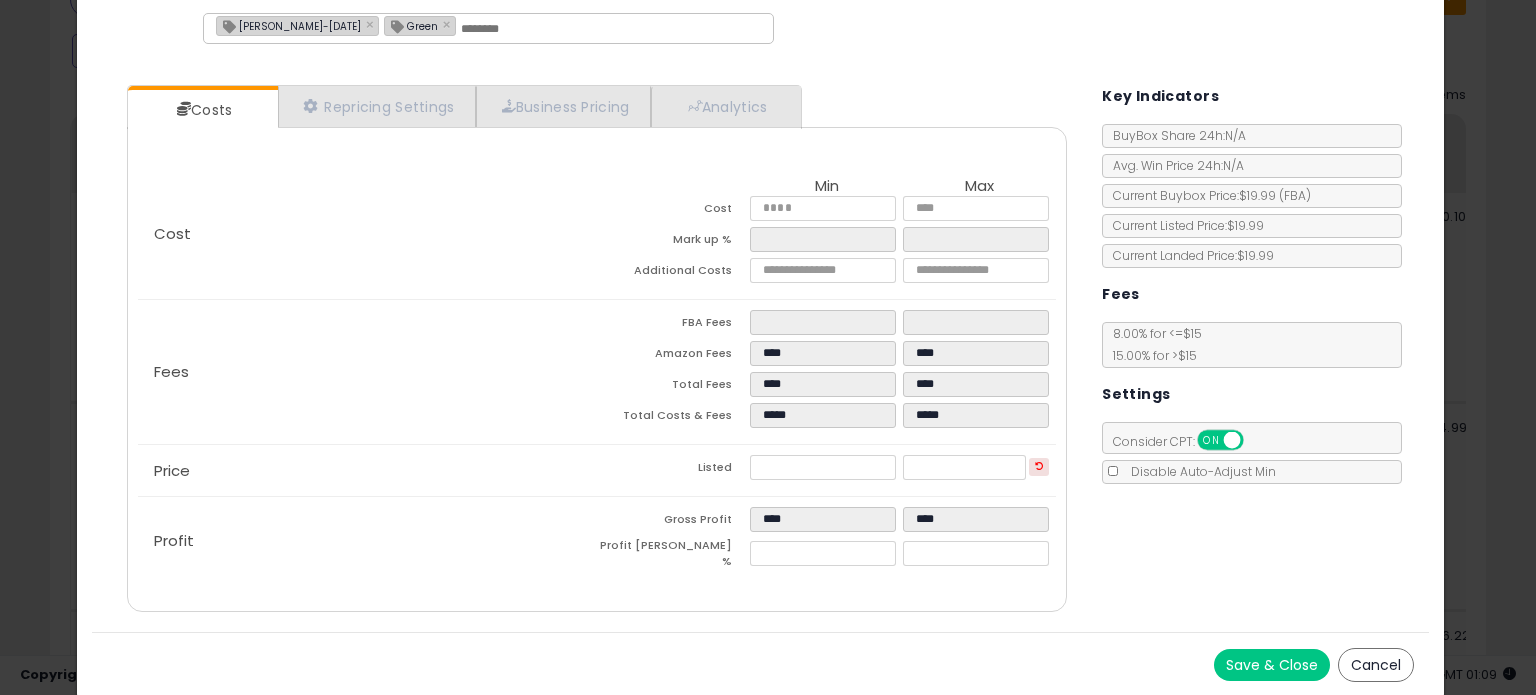 click on "Save & Close" at bounding box center (1272, 665) 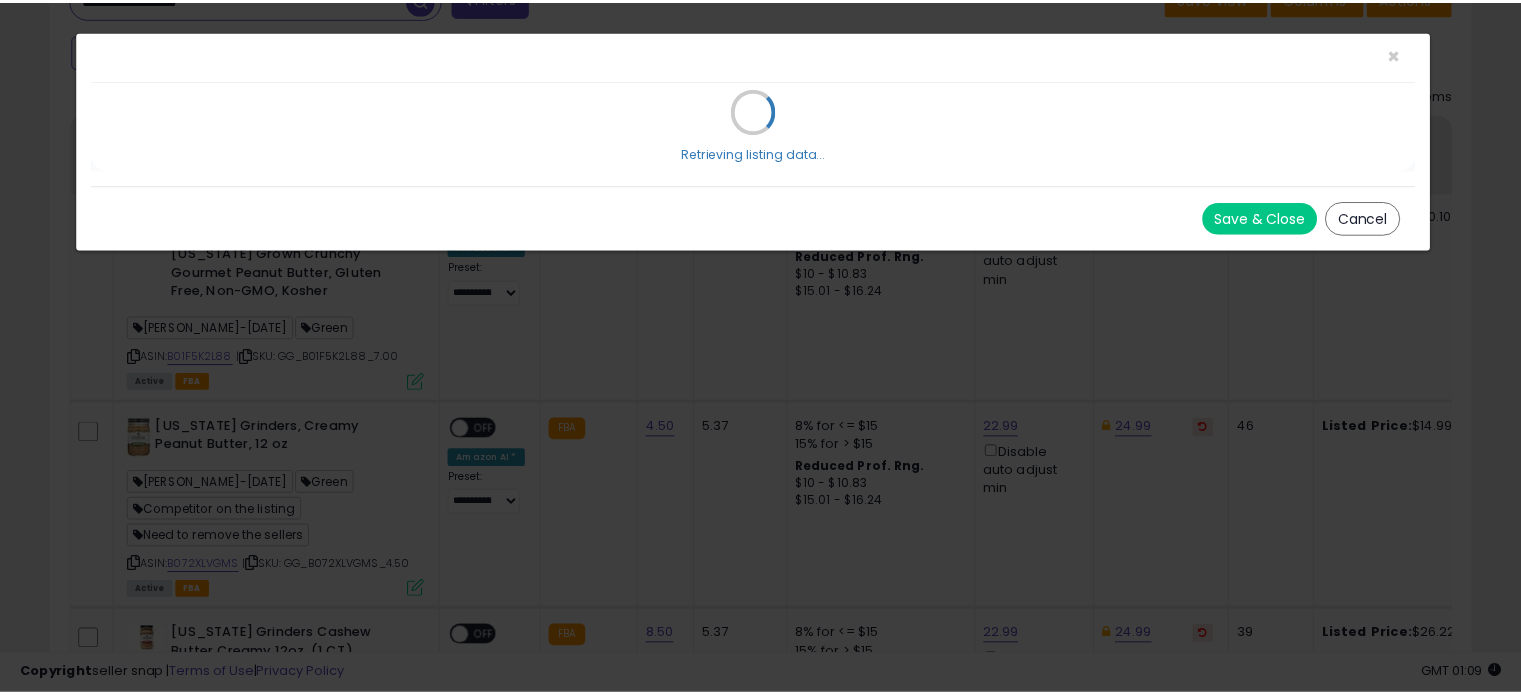 scroll, scrollTop: 0, scrollLeft: 0, axis: both 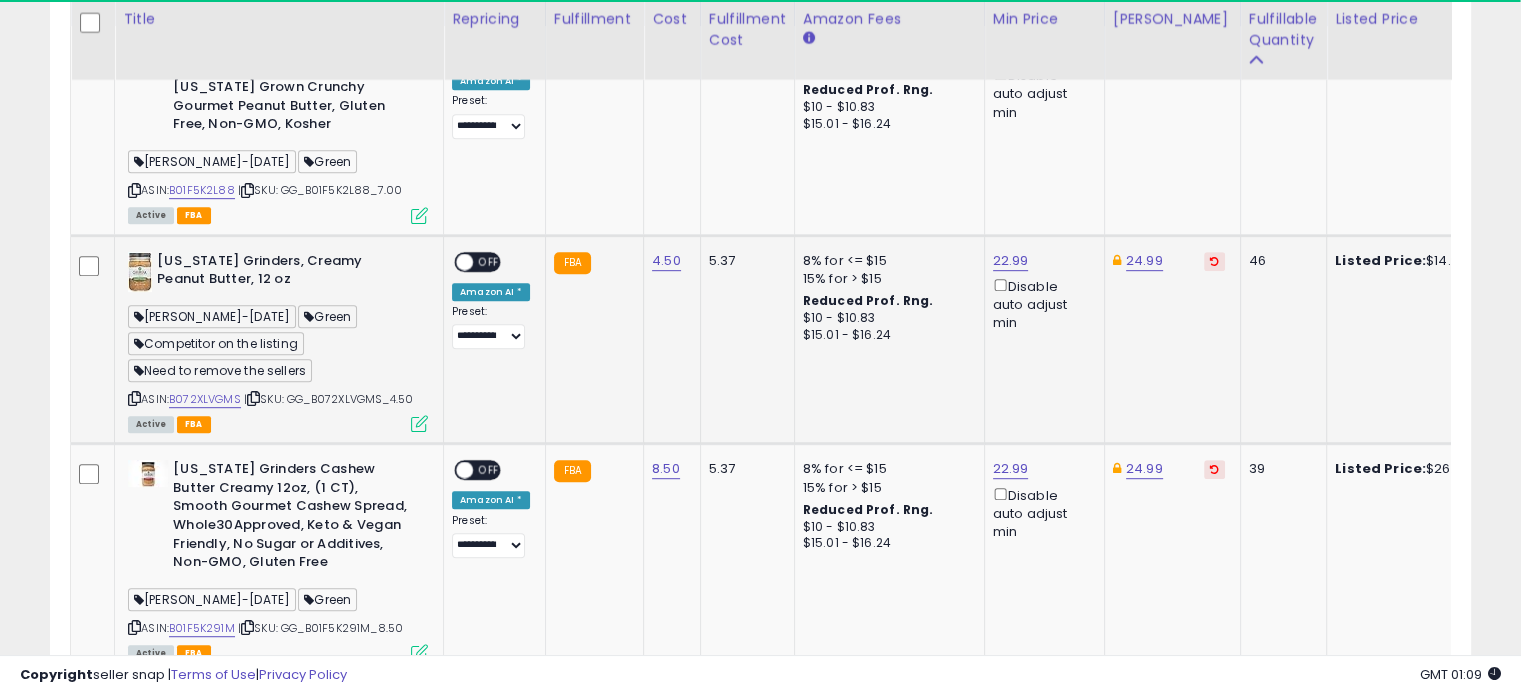 click at bounding box center [419, 423] 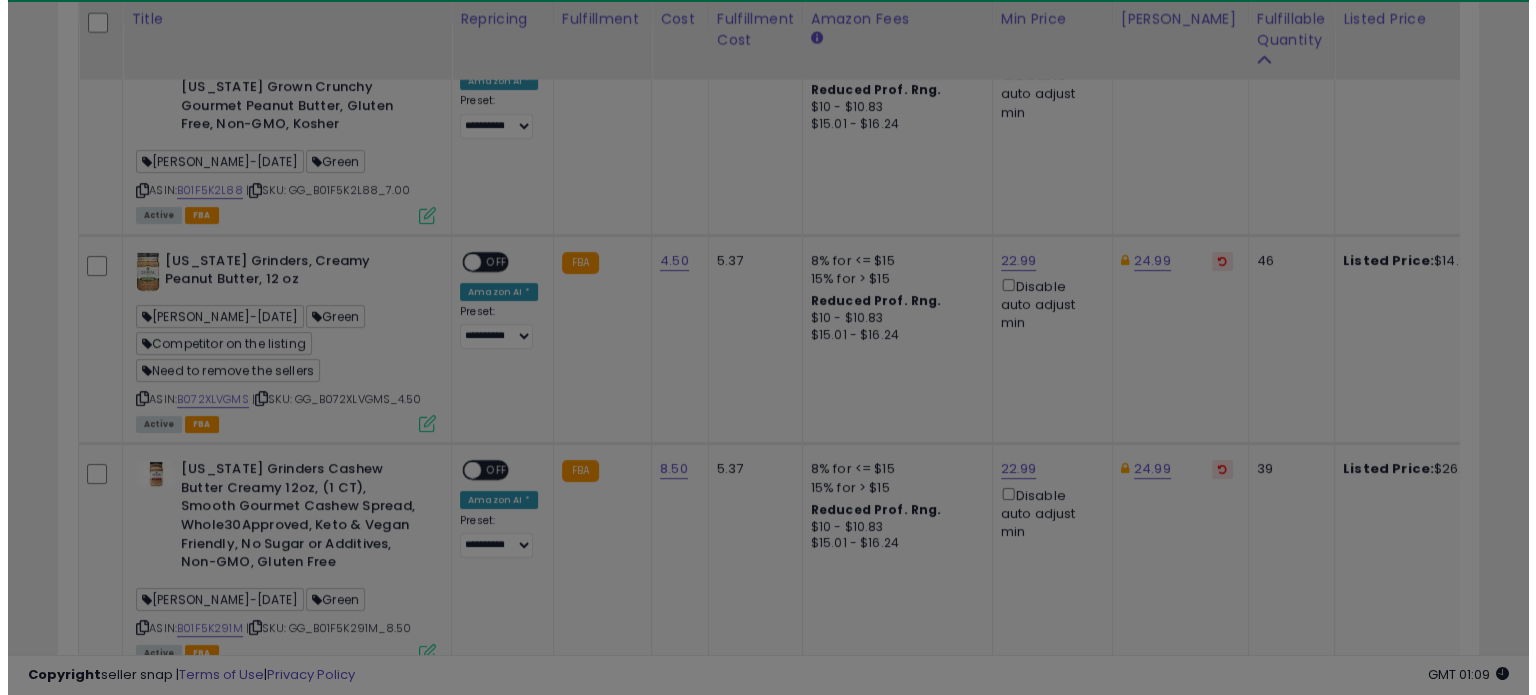scroll, scrollTop: 999589, scrollLeft: 999168, axis: both 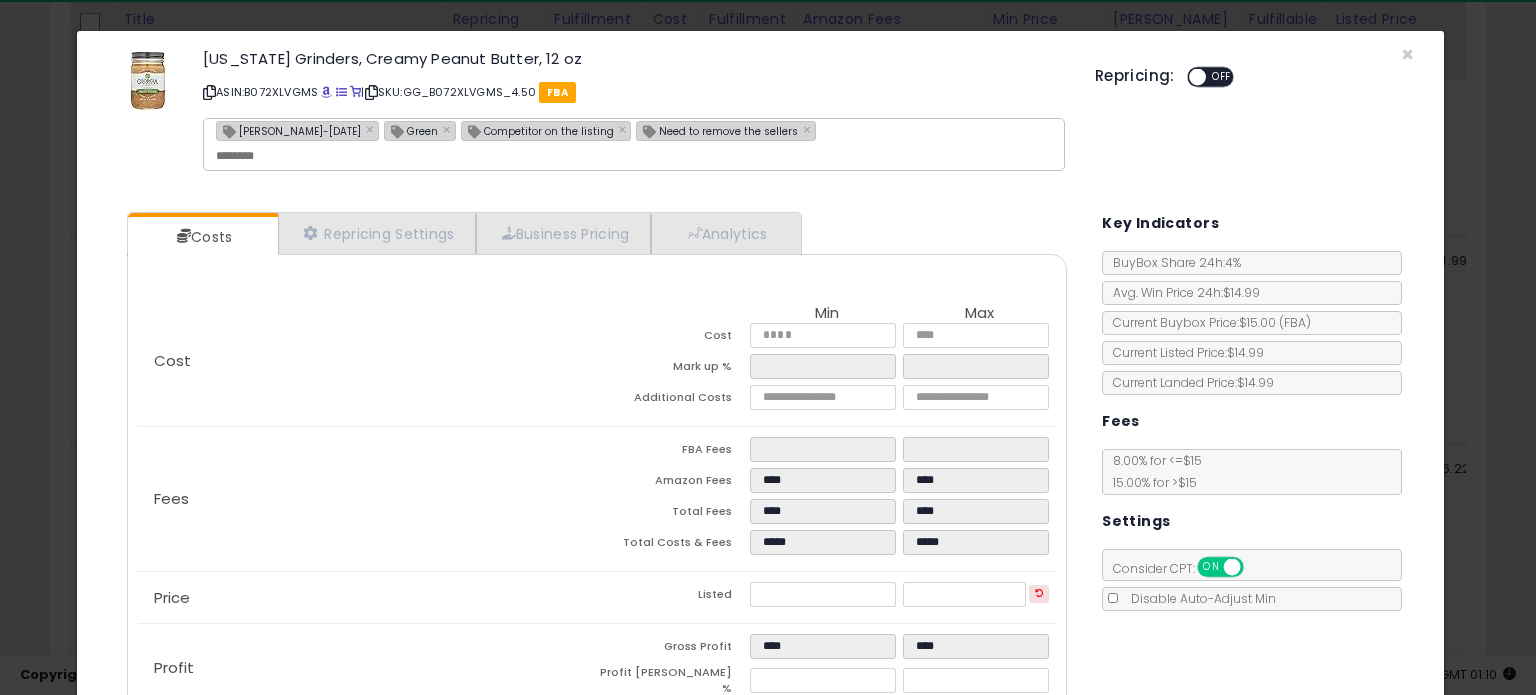 click on "[PERSON_NAME]-[DATE]" at bounding box center (289, 130) 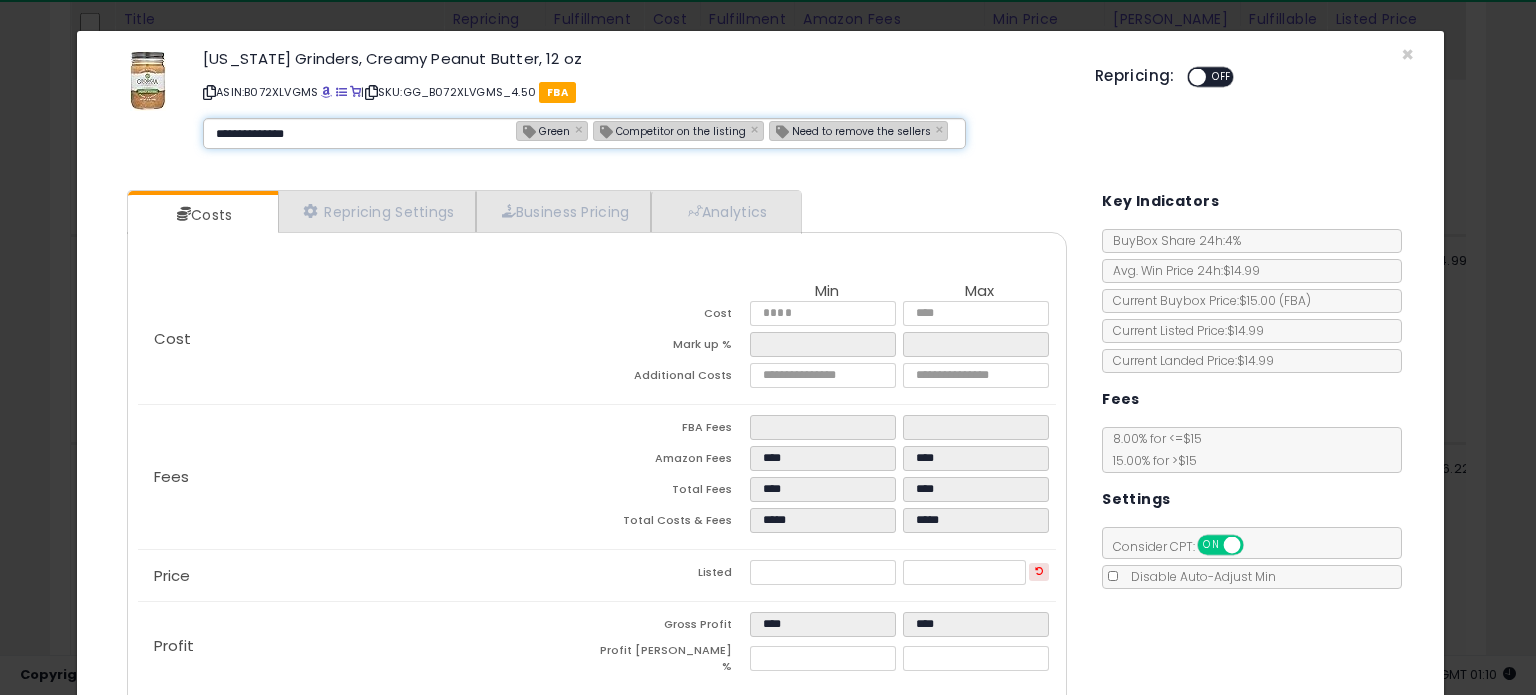 type on "**********" 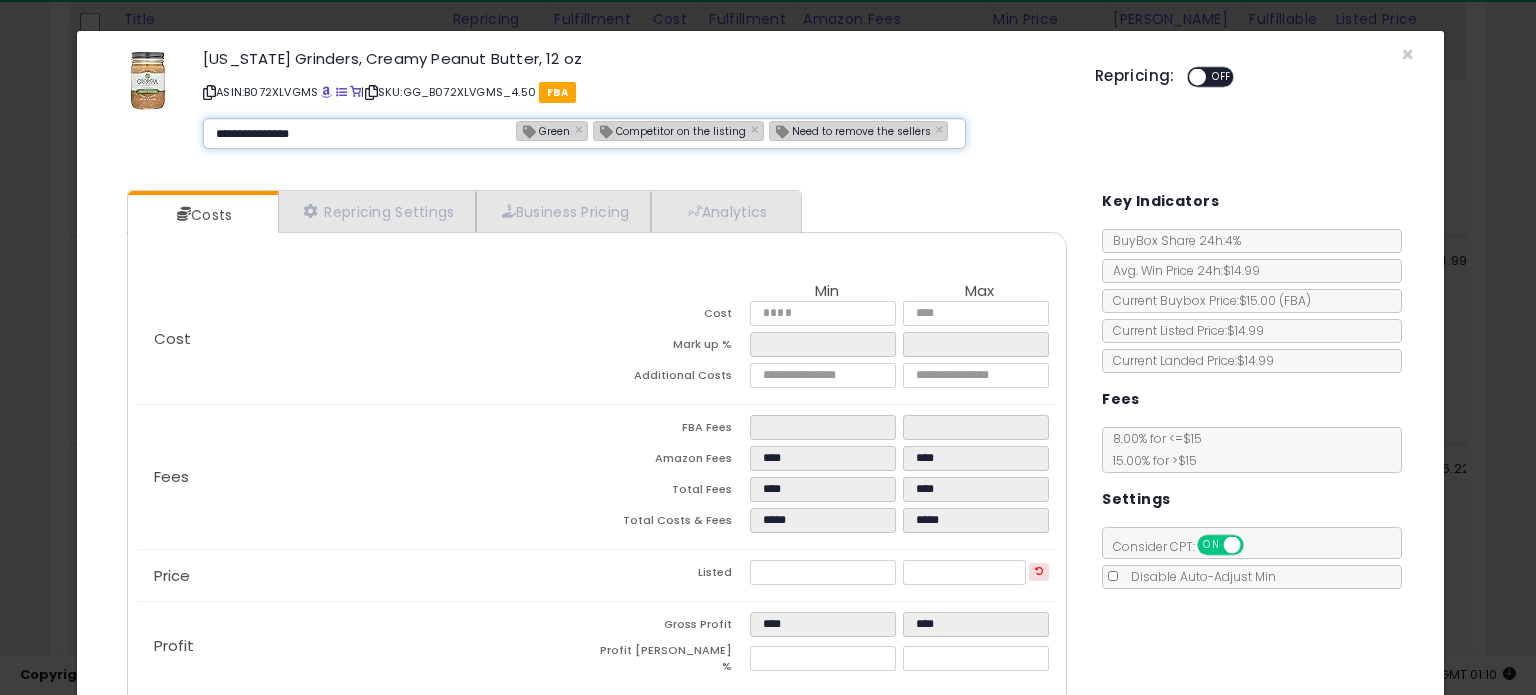 type 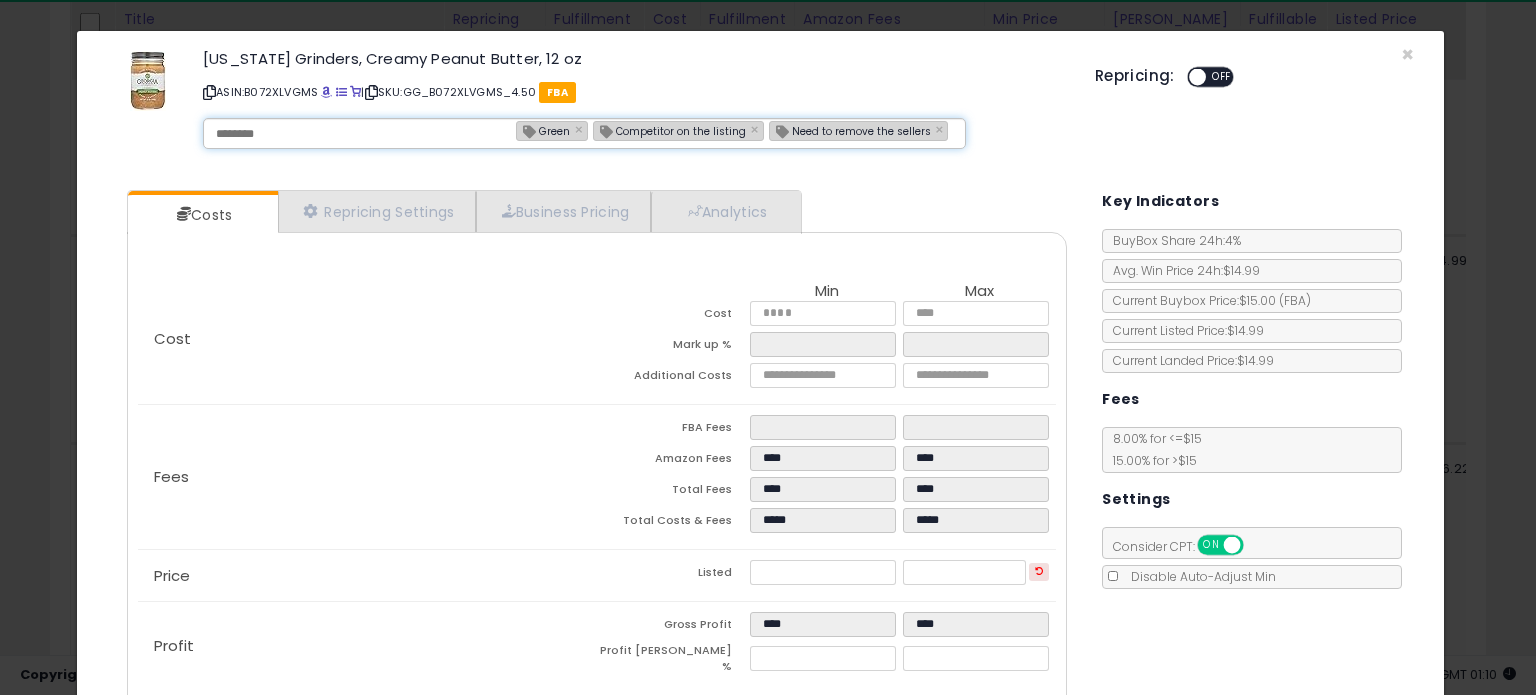 type on "**********" 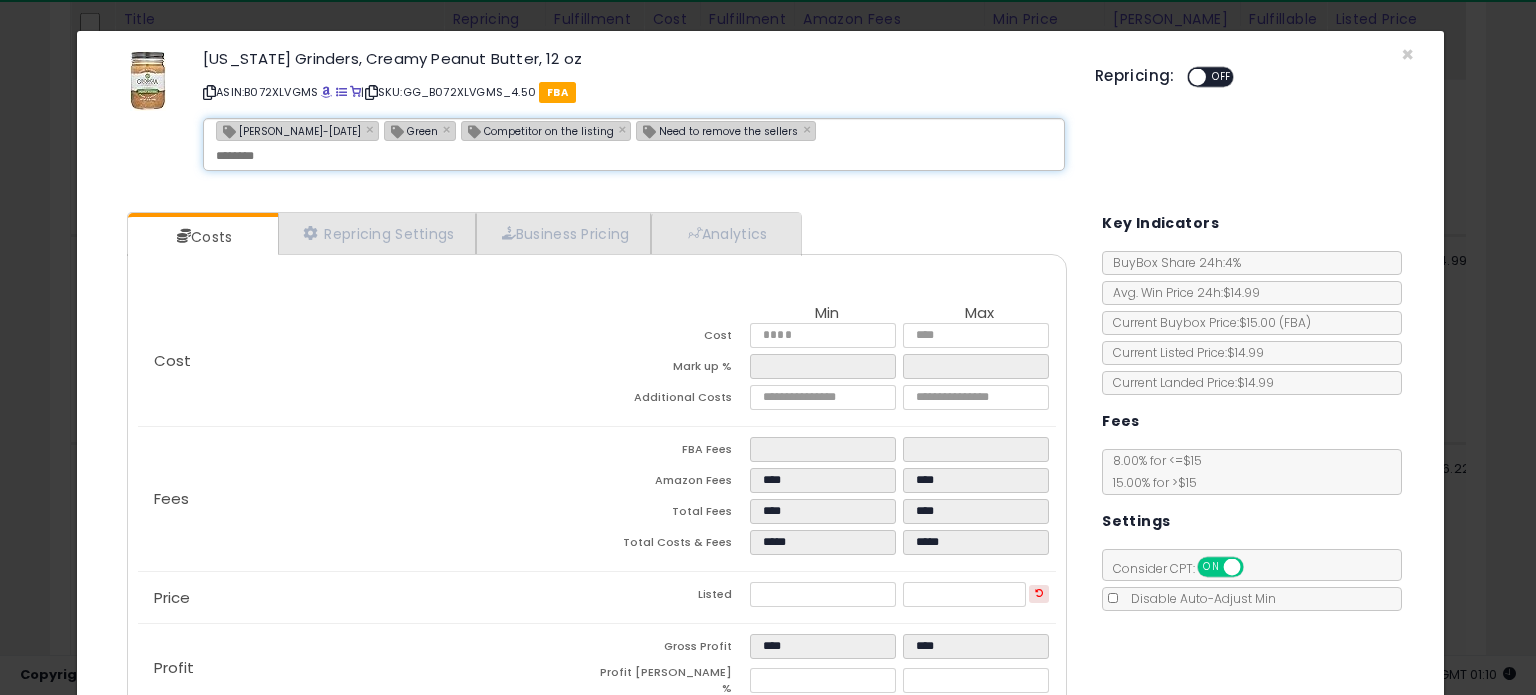 scroll, scrollTop: 126, scrollLeft: 0, axis: vertical 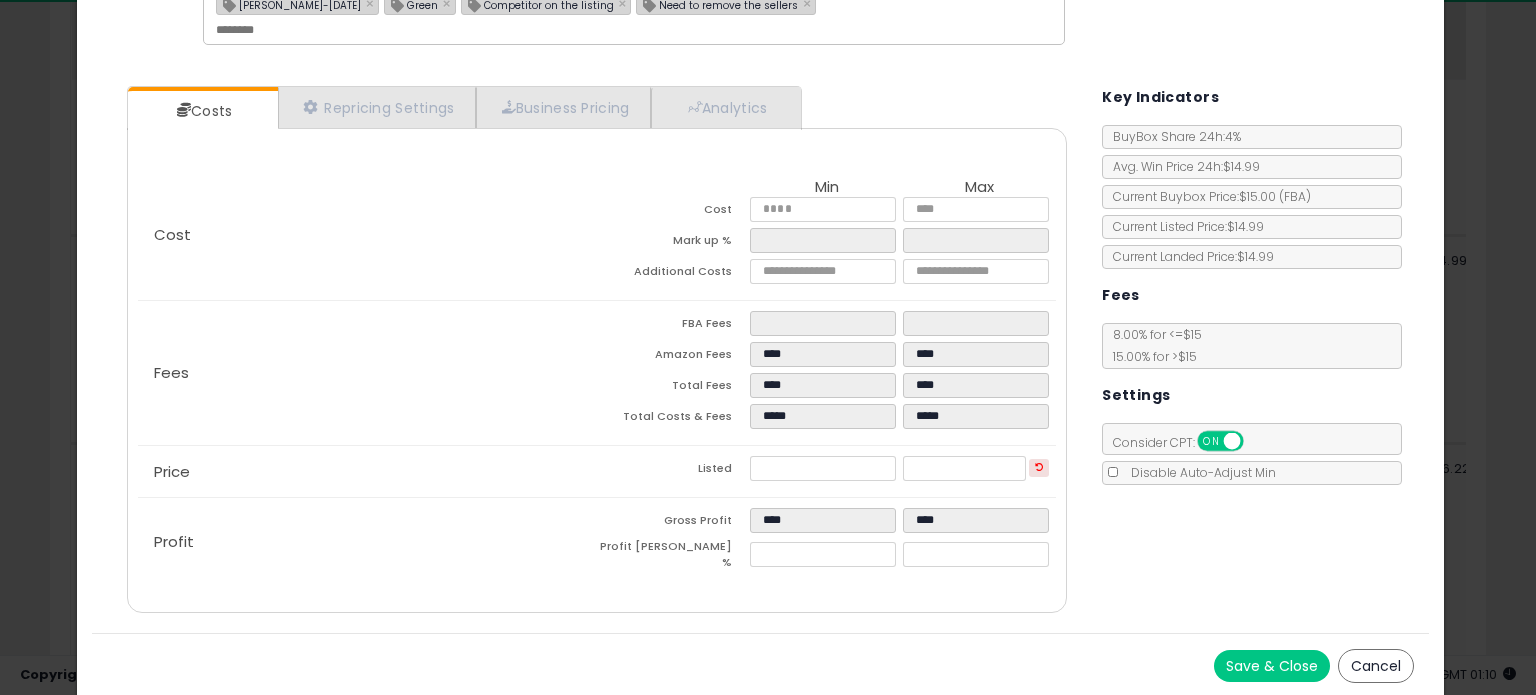 click on "Save & Close" at bounding box center (1272, 666) 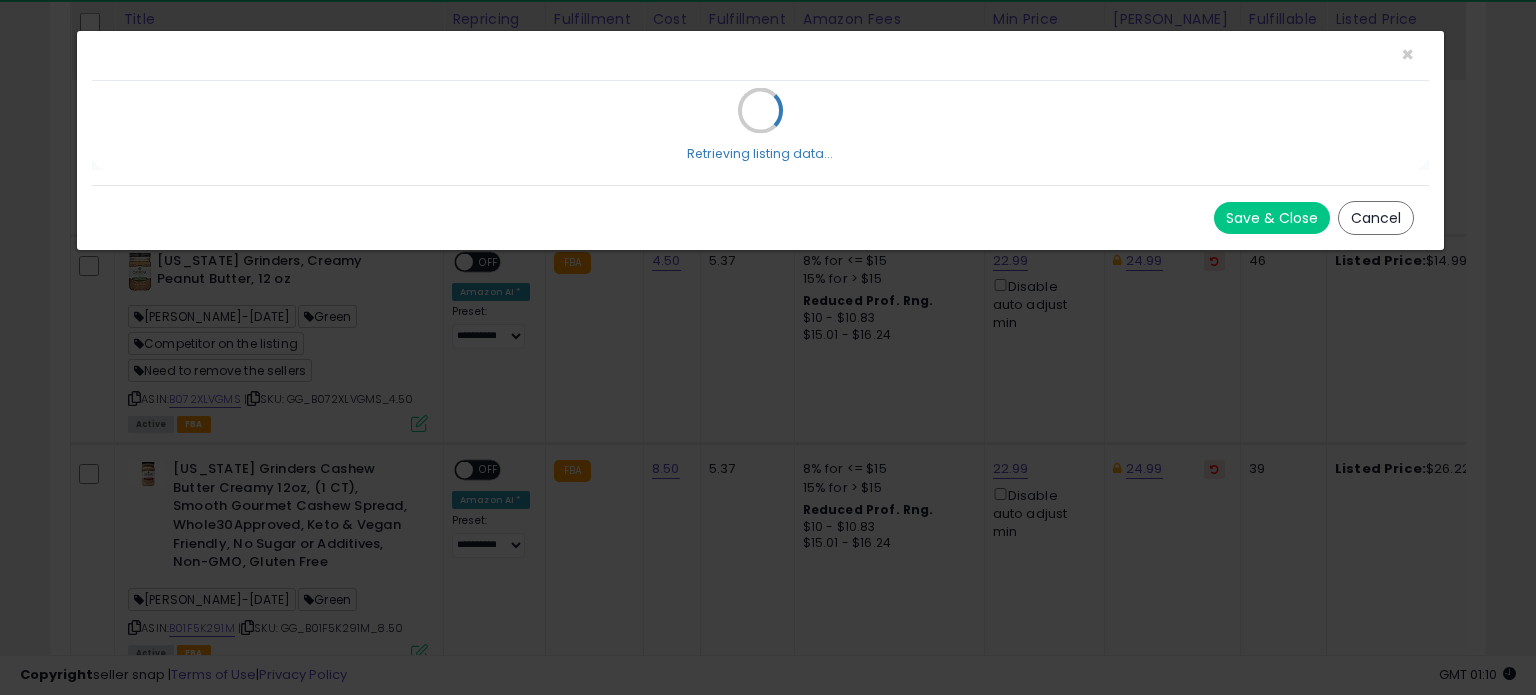 scroll, scrollTop: 0, scrollLeft: 0, axis: both 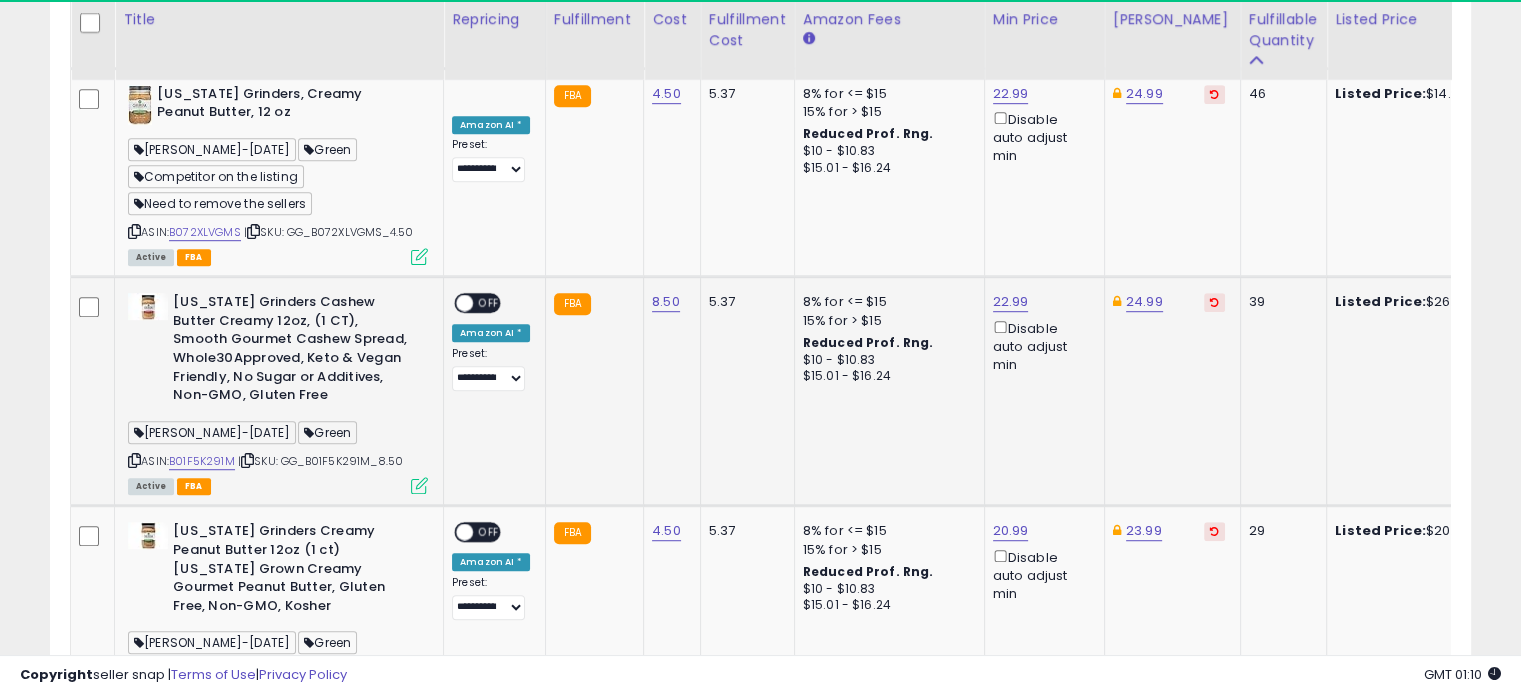 click on "[US_STATE] Grinders Cashew Butter Creamy 12oz, (1 CT), Smooth Gourmet Cashew Spread, Whole30Approved, Keto & Vegan Friendly, No Sugar or Additives, Non-GMO, Gluten Free  Jonard-[DATE]  Green  ASIN:  B01F5K291M    |   SKU: GG_B01F5K291M_8.50 Active FBA" 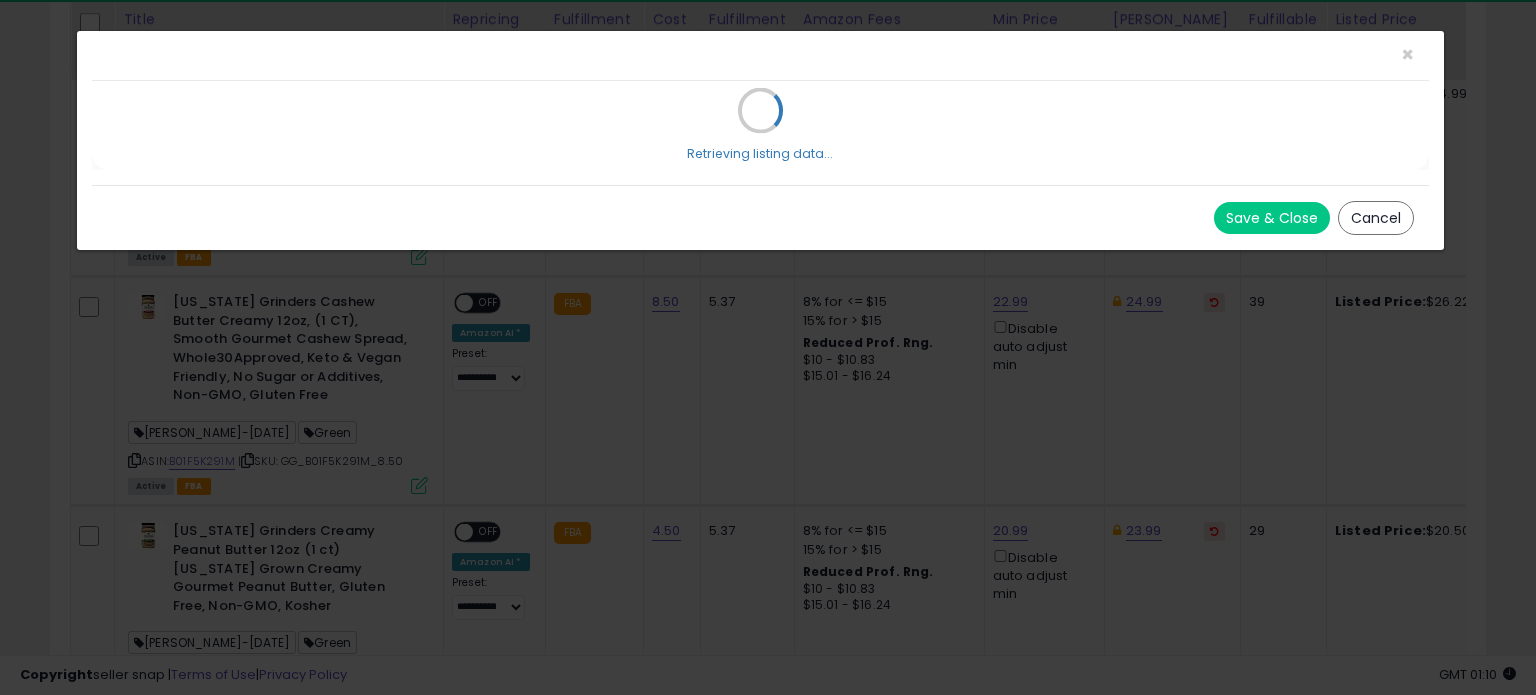 scroll, scrollTop: 999589, scrollLeft: 999168, axis: both 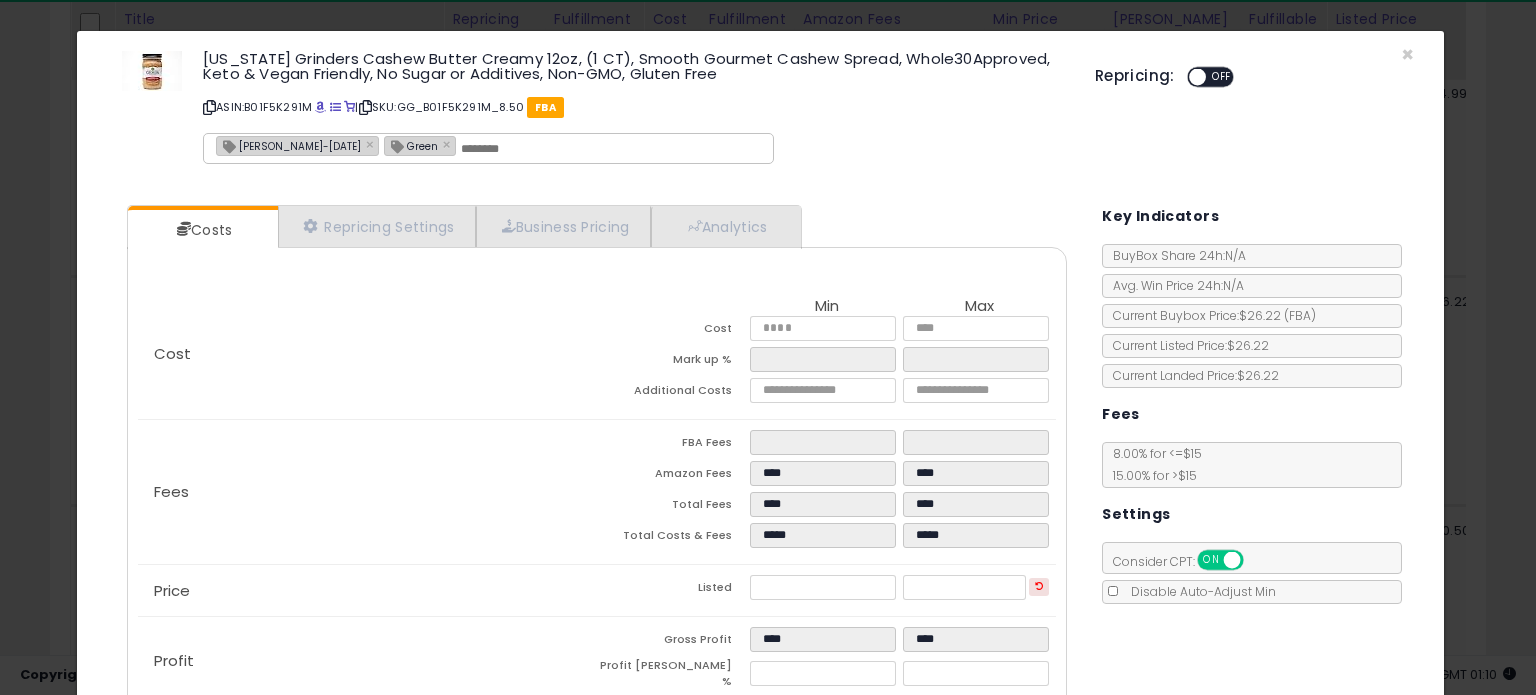 click on "[PERSON_NAME]-[DATE] ×" at bounding box center (297, 146) 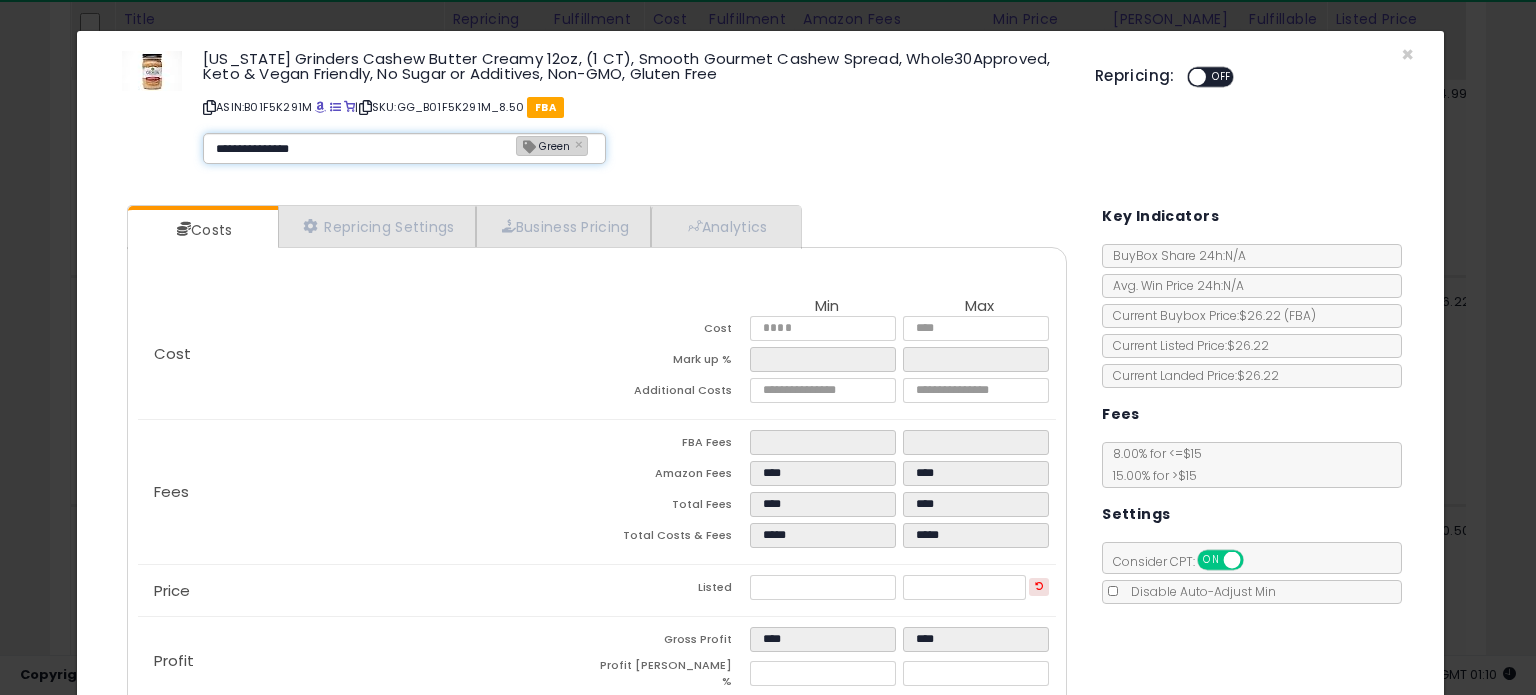 type on "**********" 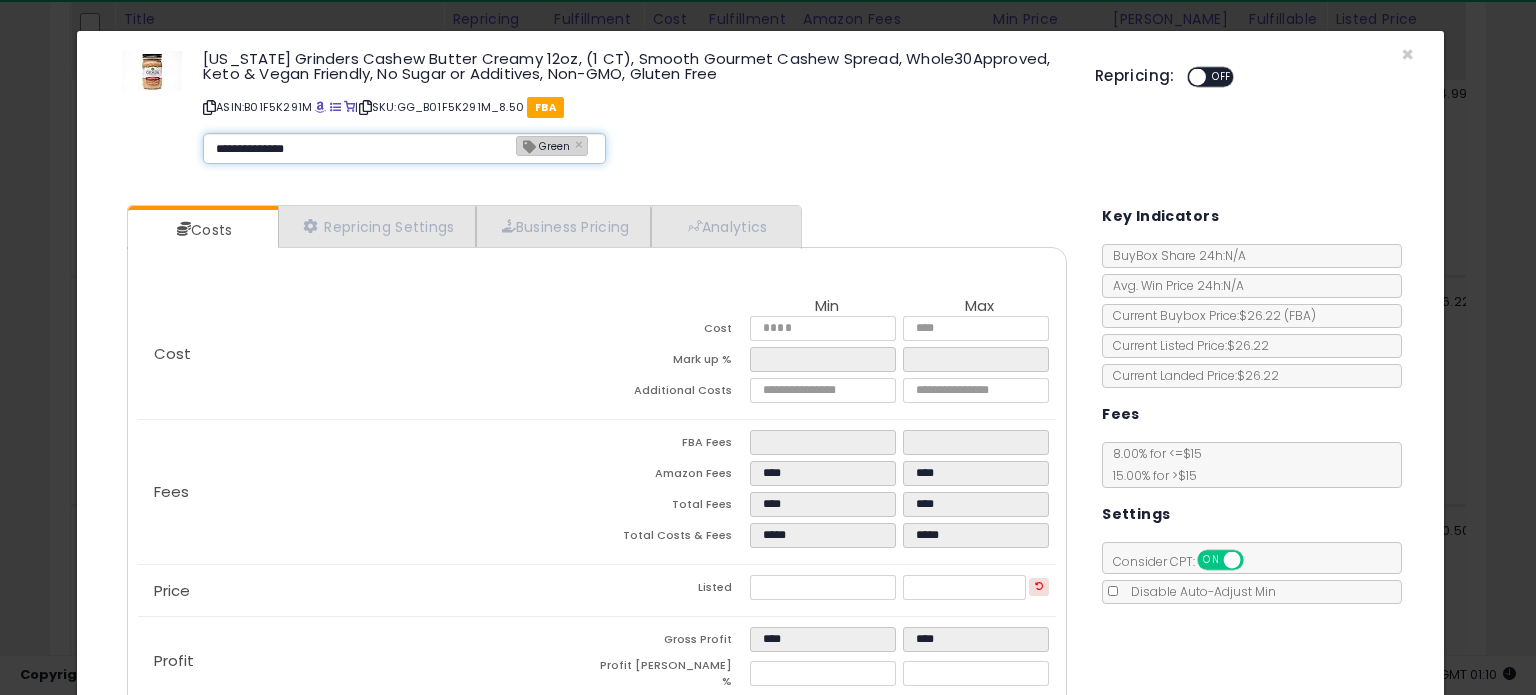 type on "**********" 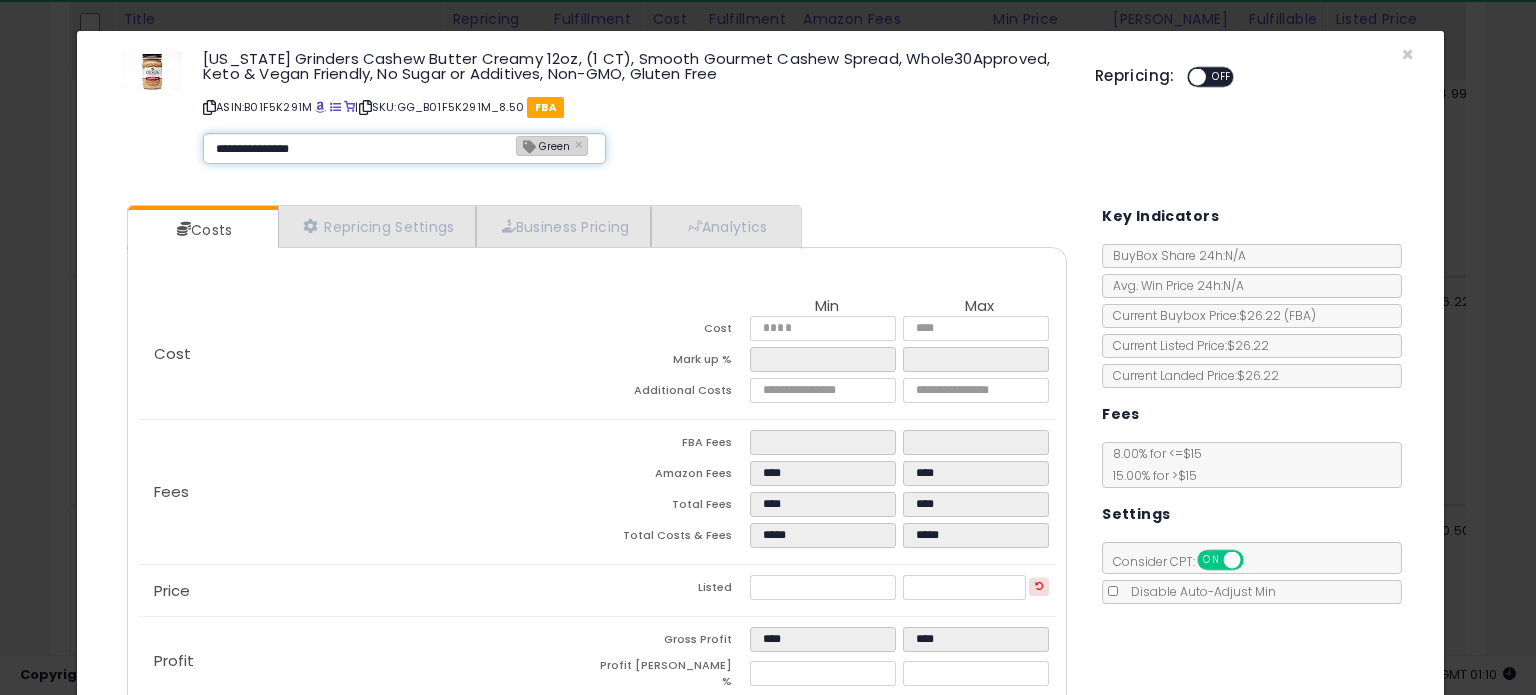 type 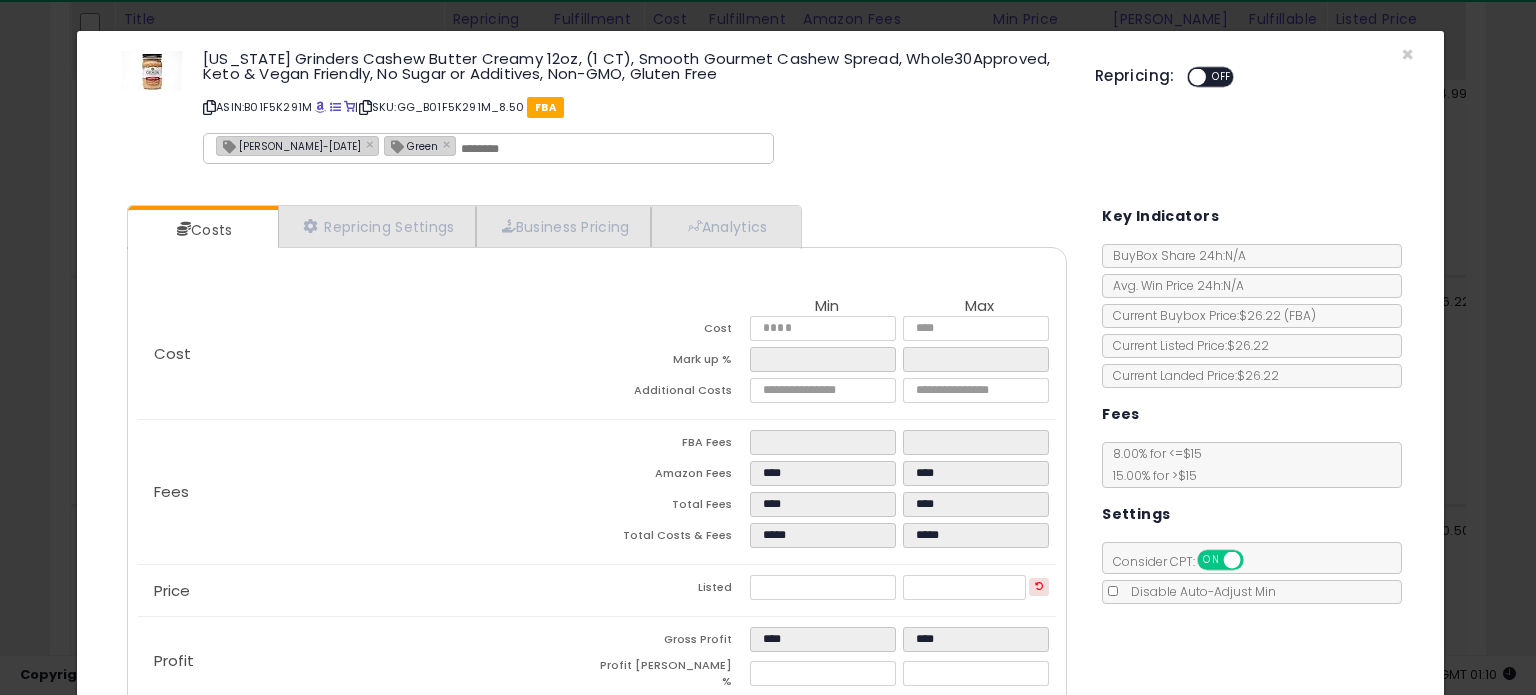 type on "**********" 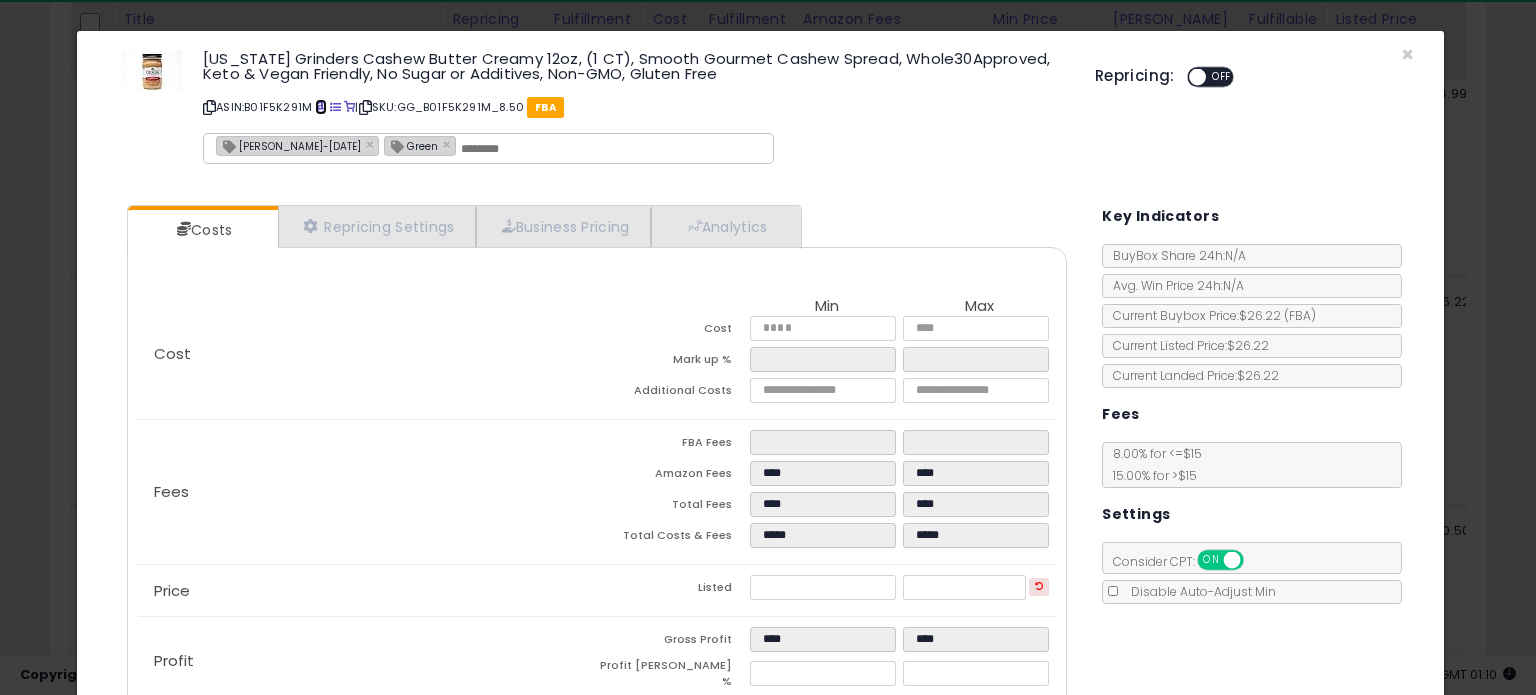 click at bounding box center (320, 107) 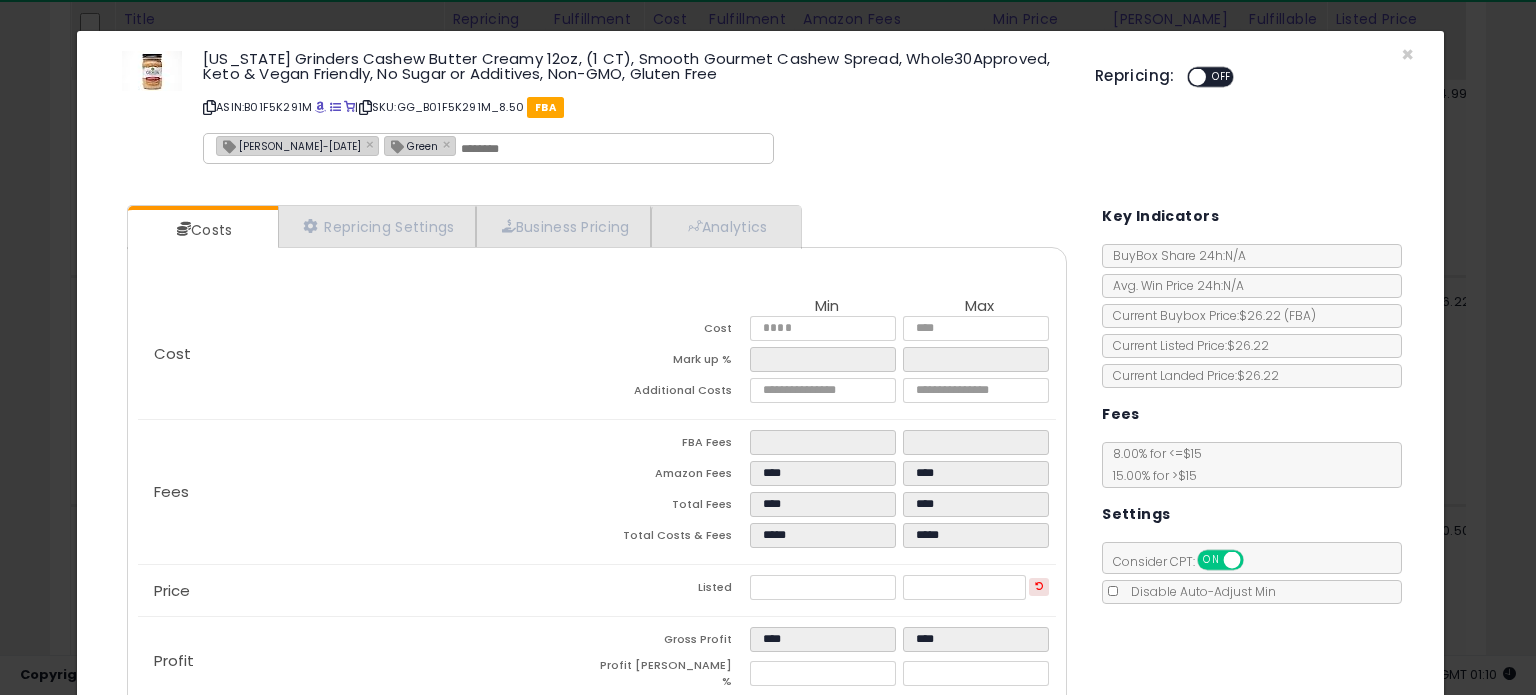 click on "**********" 